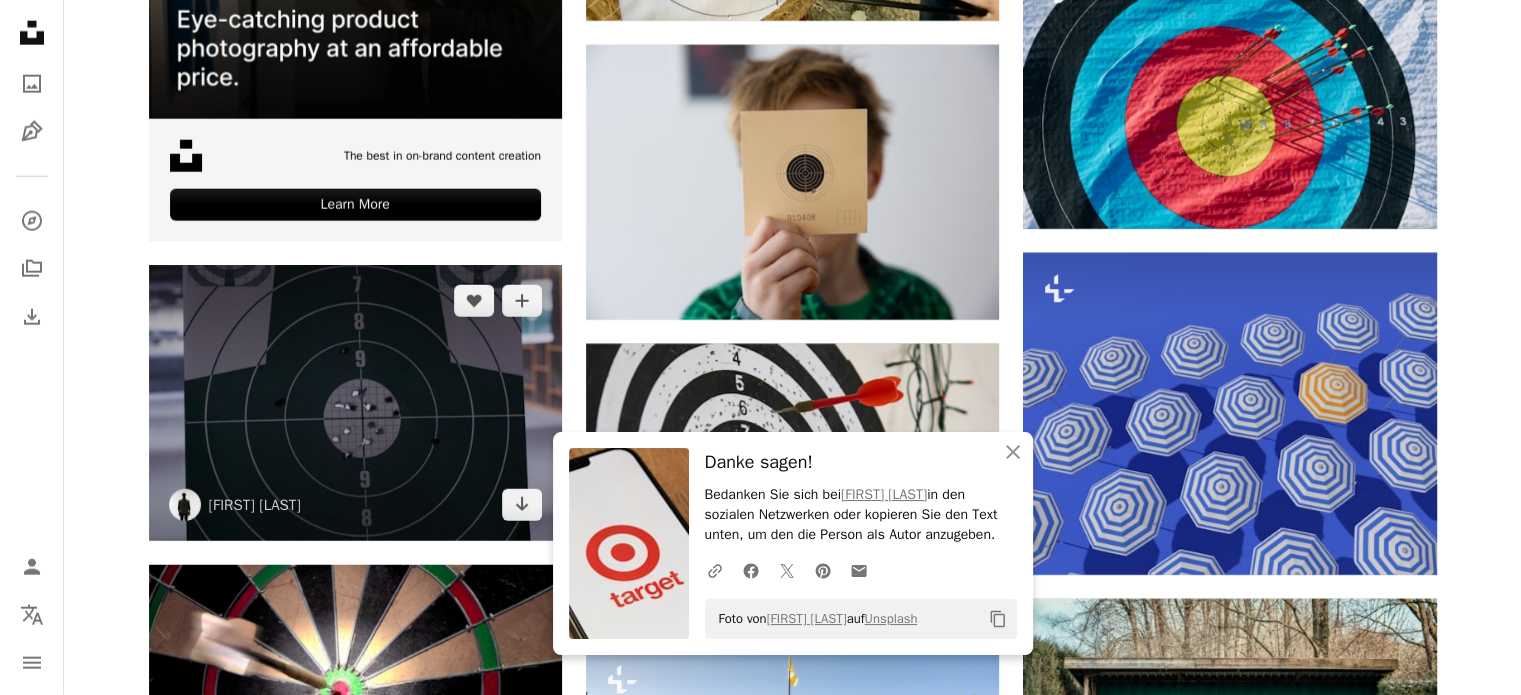 scroll, scrollTop: 5162, scrollLeft: 0, axis: vertical 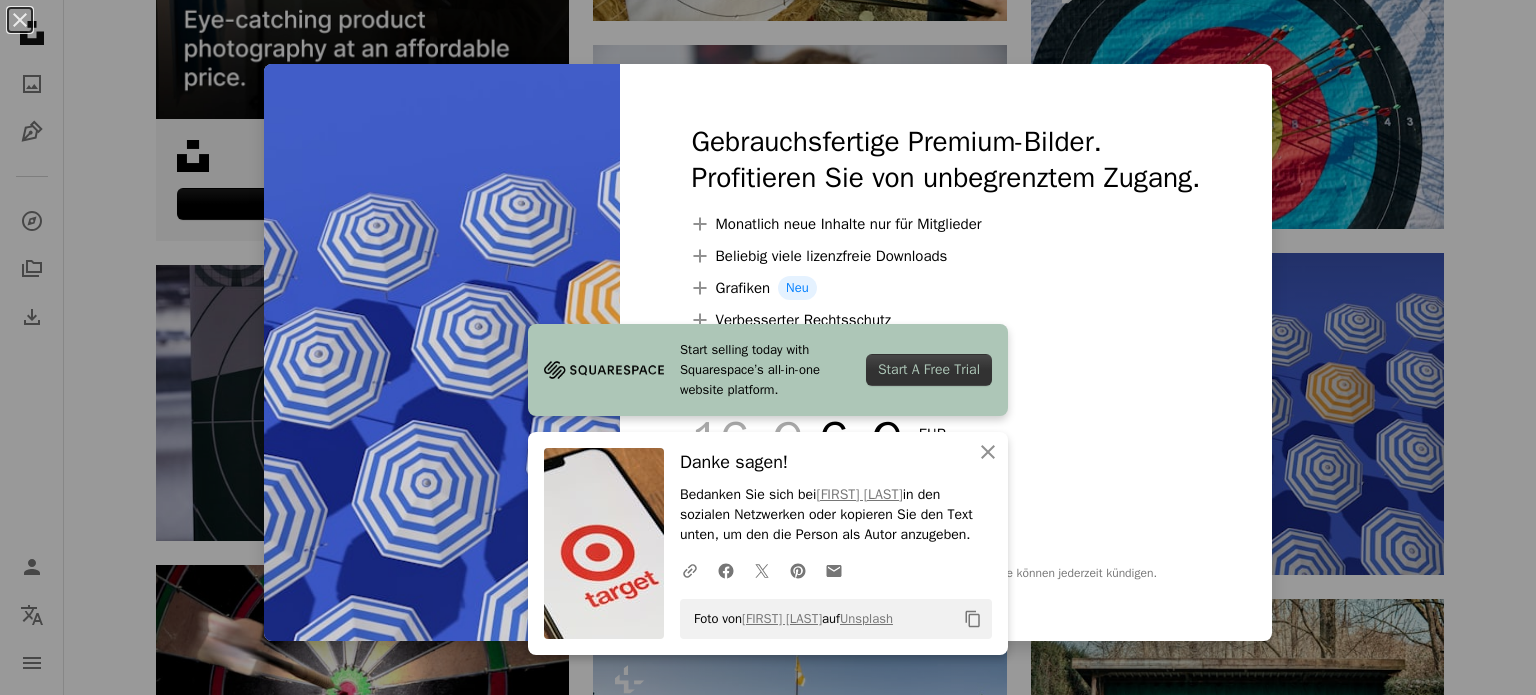 click on "An X shape Start selling today with Squarespace’s all-in-one website platform. Start A Free Trial An X shape Schließen Danke sagen! Bedanken Sie sich bei  [NAME]  in den sozialen Netzwerken oder kopieren Sie den Text unten, um den die Person als Autor anzugeben. A URL sharing icon (chains) Facebook icon X (formerly Twitter) icon Pinterest icon An envelope Foto von  [NAME]  auf  Unsplash
Copy content Gebrauchsfertige Premium-Bilder. Profitieren Sie von unbegrenztem Zugang. A plus sign Monatlich neue Inhalte nur für Mitglieder A plus sign Beliebig viele lizenzfreie Downloads A plus sign Grafiken  Neu A plus sign Verbesserter Rechtsschutz jährlich 62 %  Rabatt monatlich 16 €   6 € EUR pro Monat * Unsplash+  sichern * Bei Zahlung pro Jahr, im Voraus in Rechnung gestellt  72 € Zuzüglich der jeweiligen MwSt. Automatische Erneuerung. Sie können jederzeit kündigen." at bounding box center [768, 347] 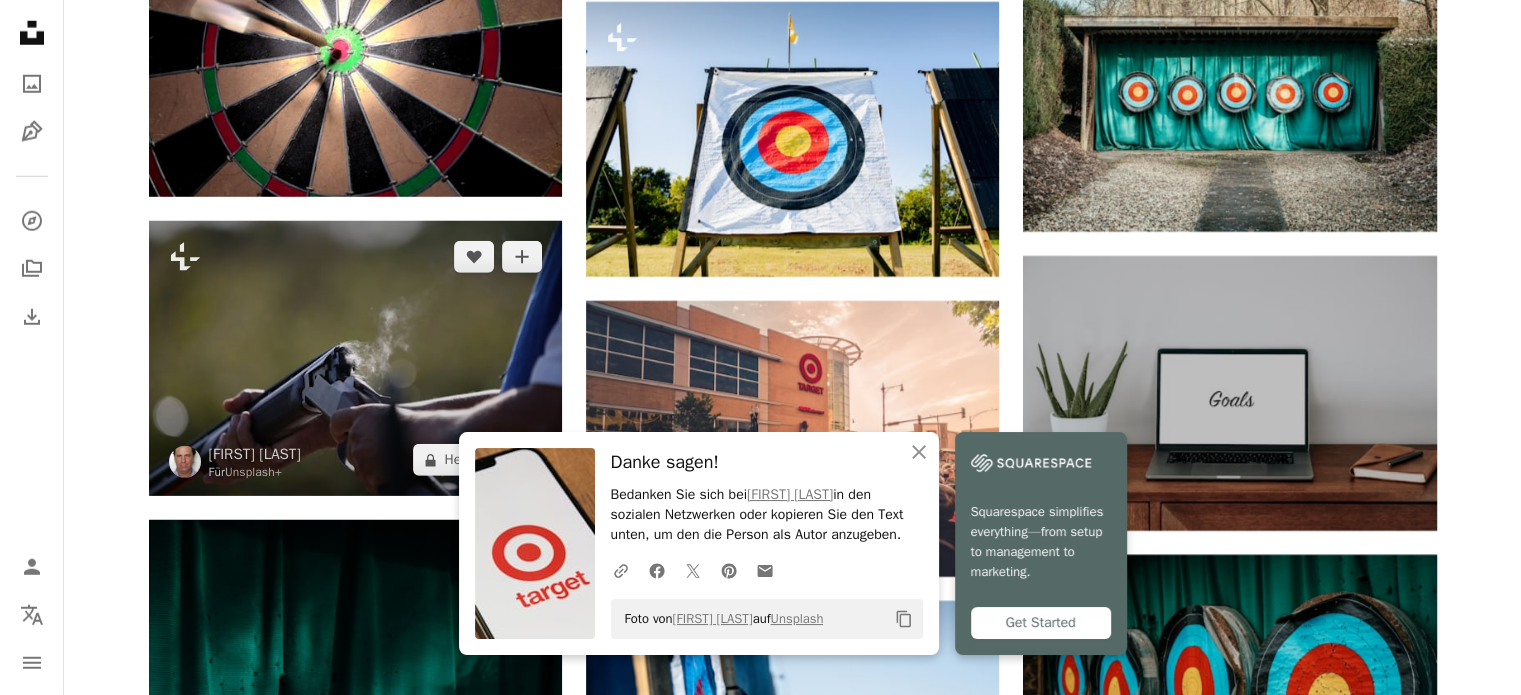 scroll, scrollTop: 5662, scrollLeft: 0, axis: vertical 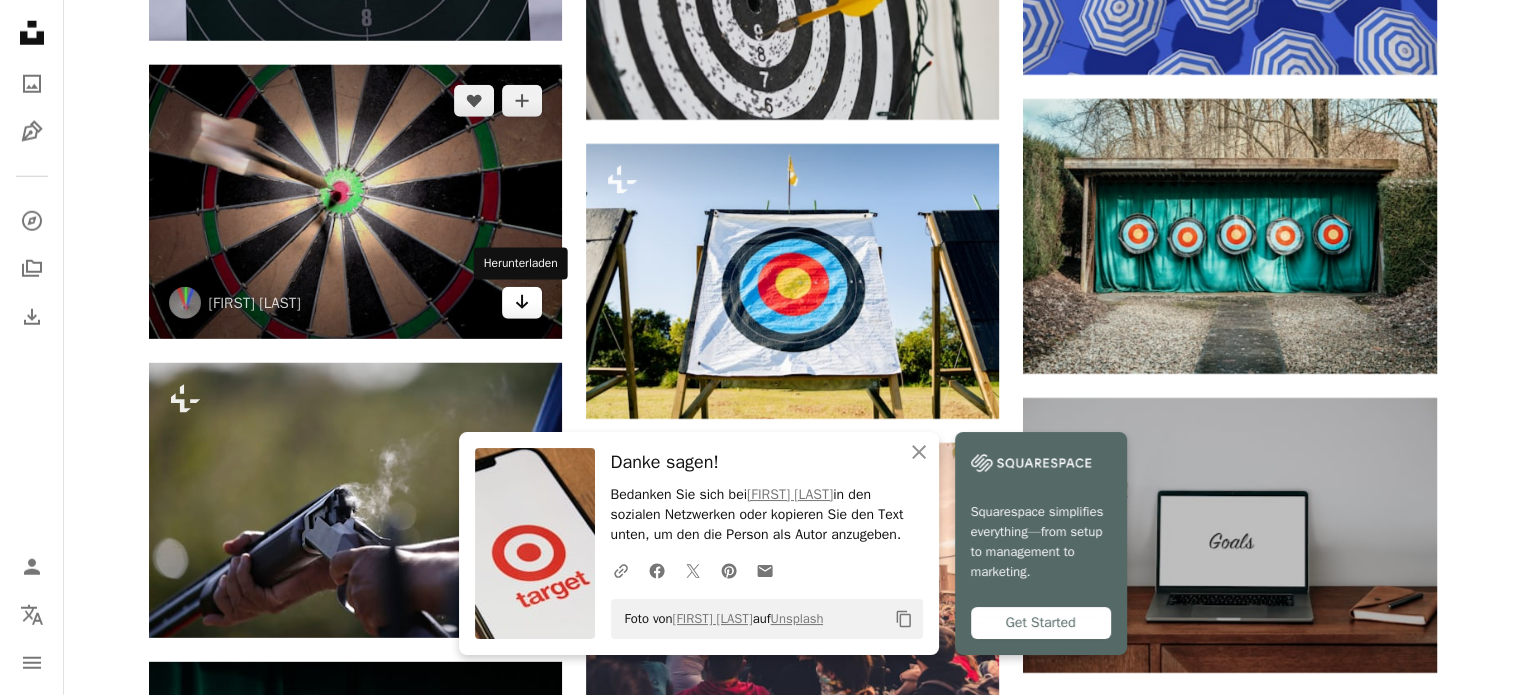 click on "Arrow pointing down" 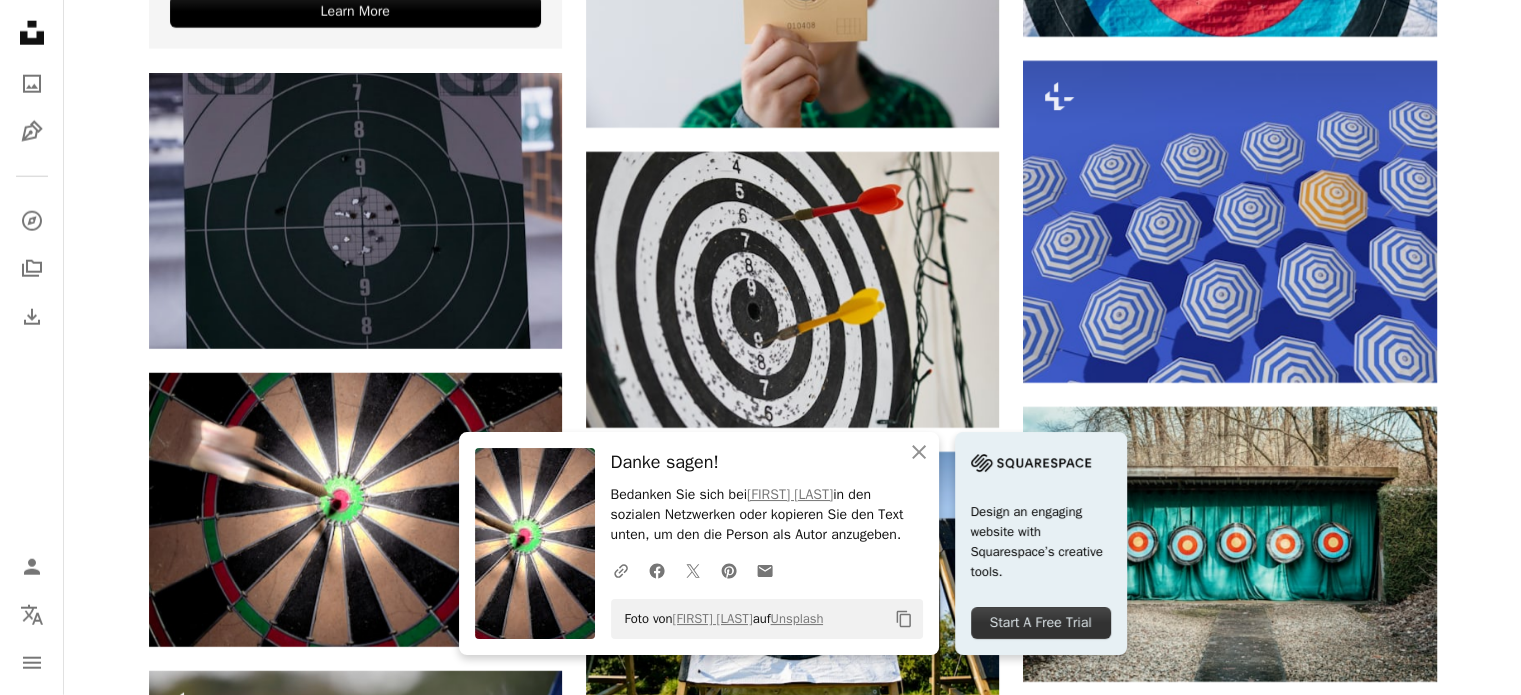 scroll, scrollTop: 4862, scrollLeft: 0, axis: vertical 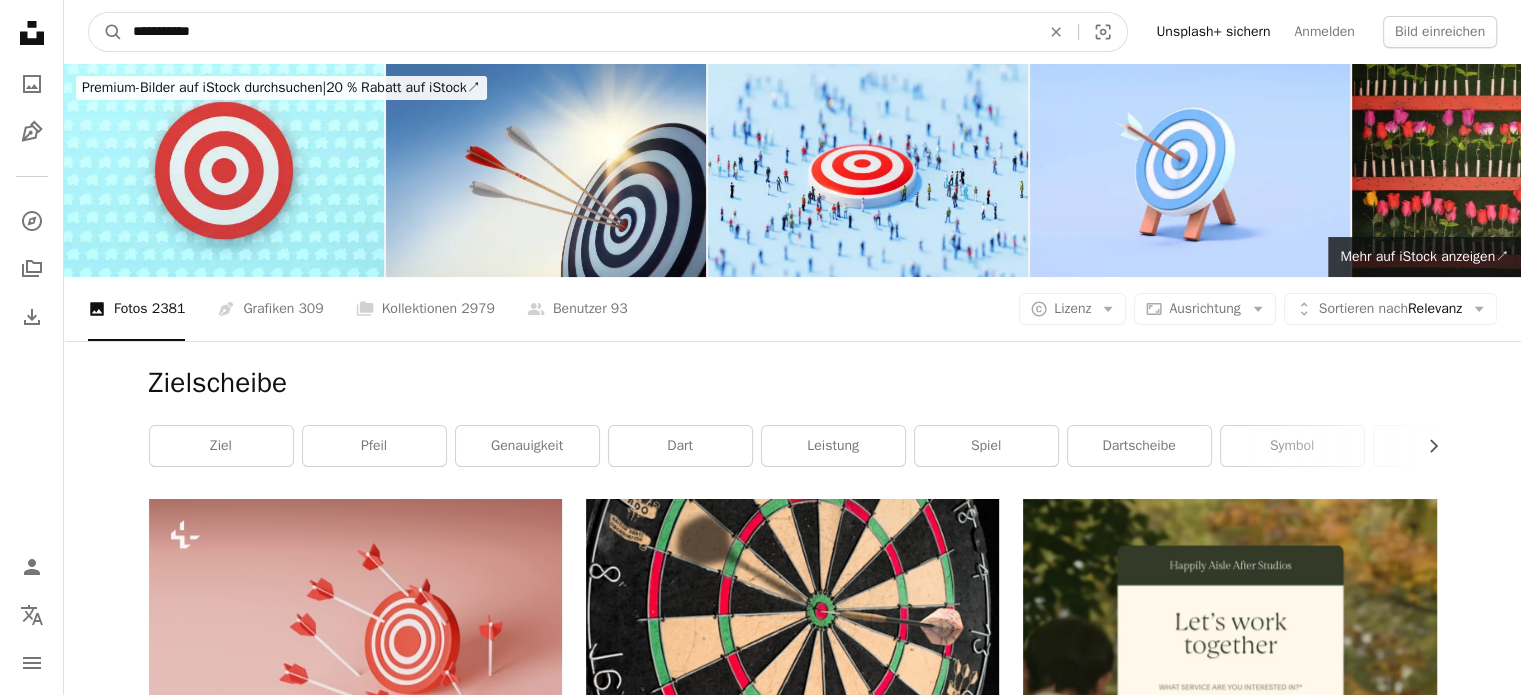 click on "**********" at bounding box center [578, 32] 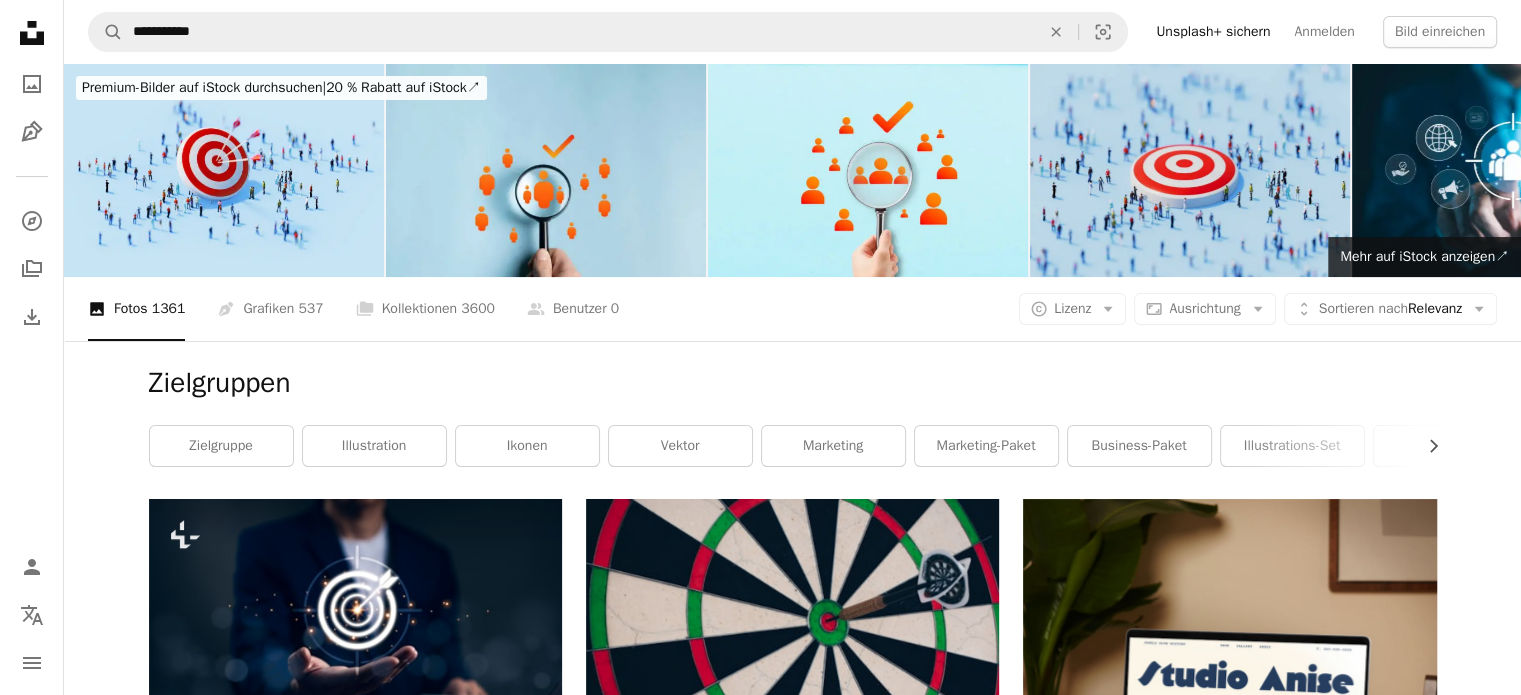 click at bounding box center [1190, 170] 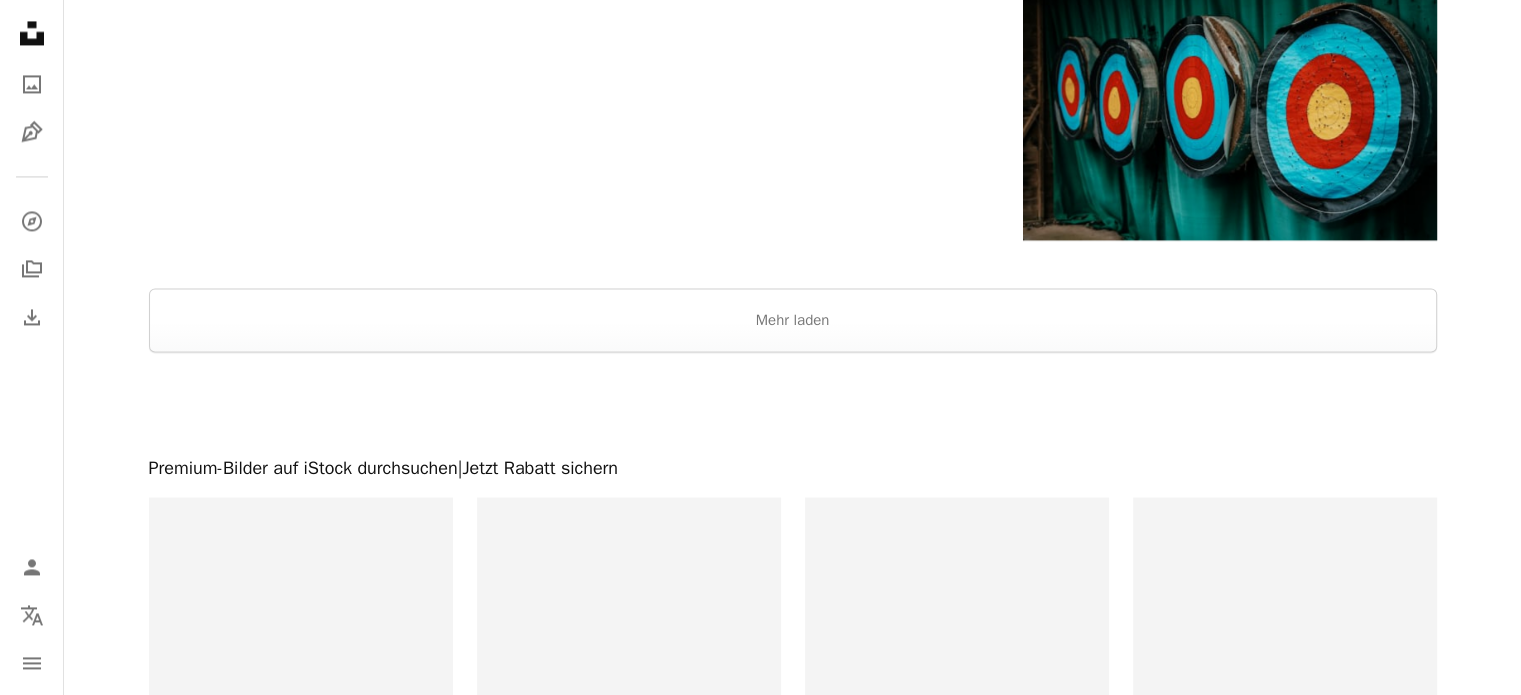 scroll, scrollTop: 3000, scrollLeft: 0, axis: vertical 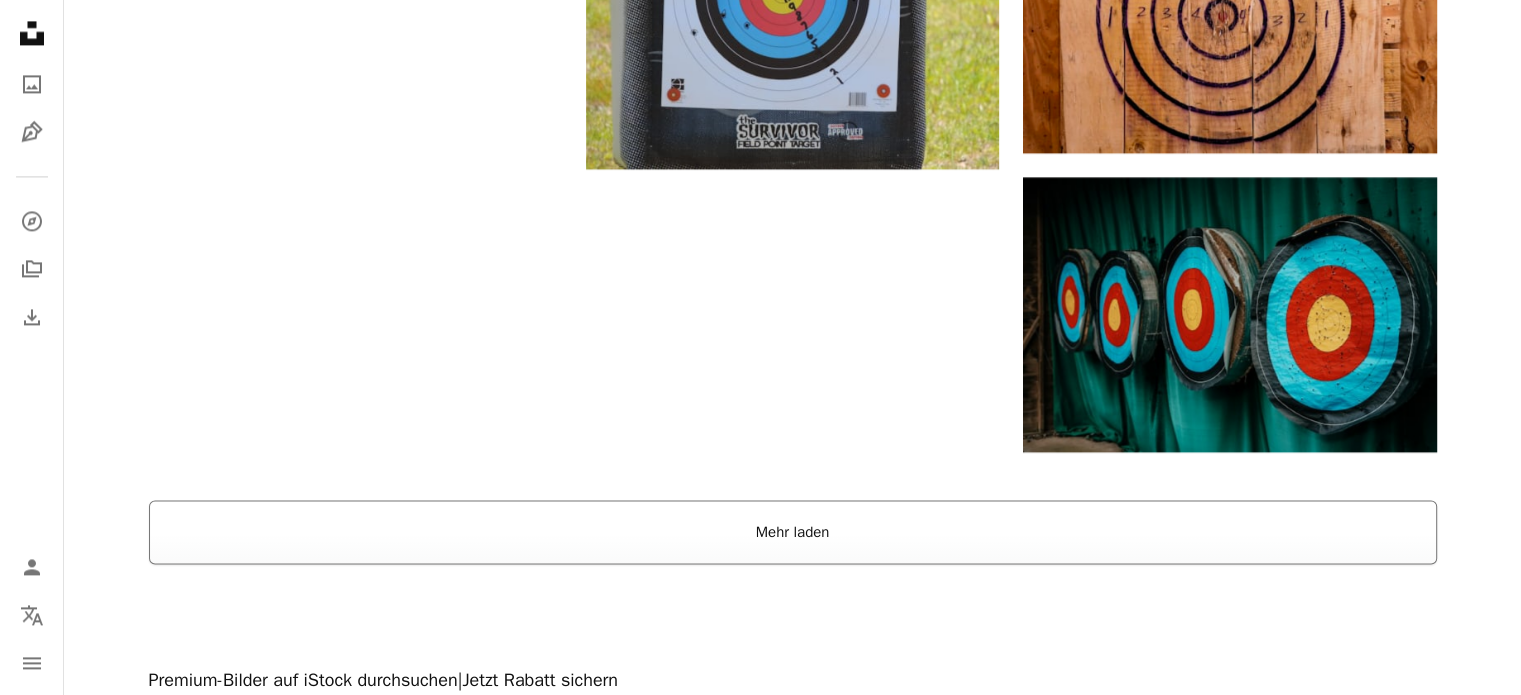 click on "Mehr laden" at bounding box center (793, 532) 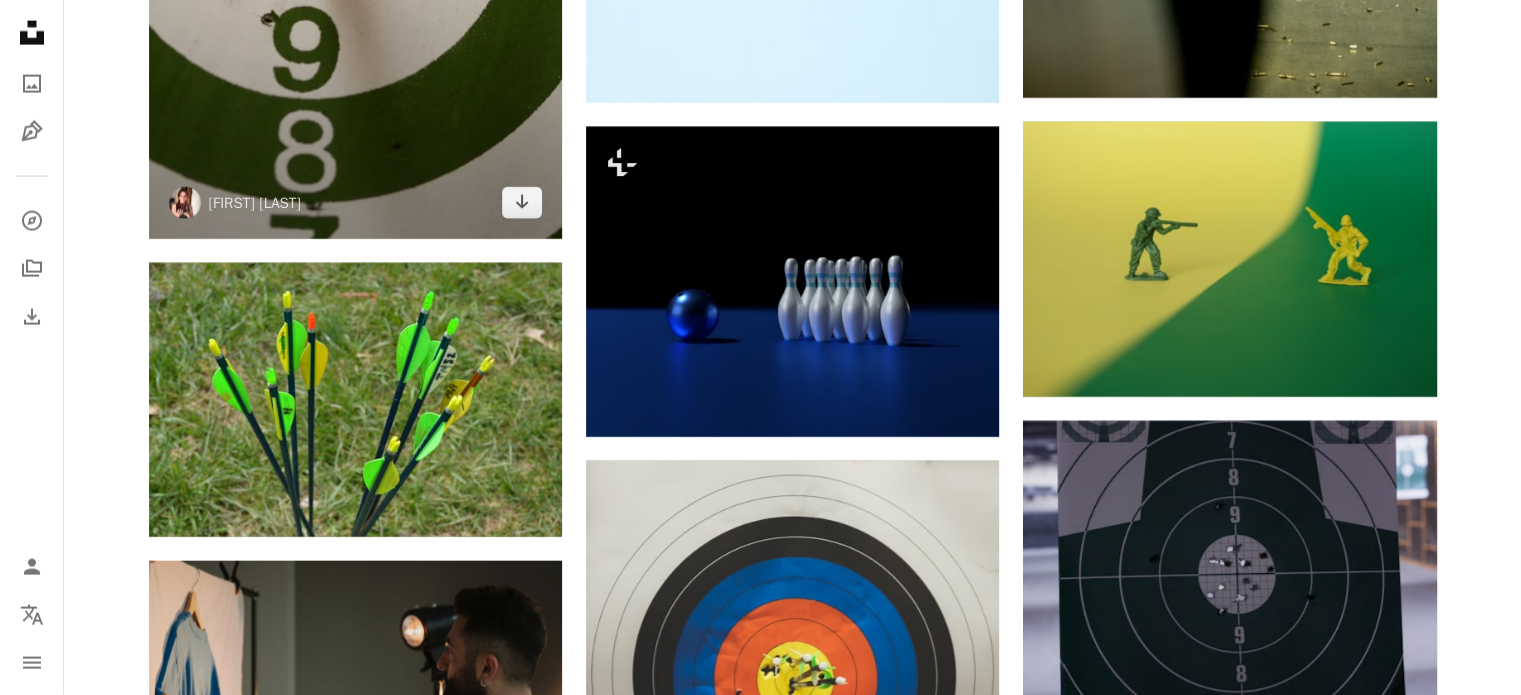 scroll, scrollTop: 4500, scrollLeft: 0, axis: vertical 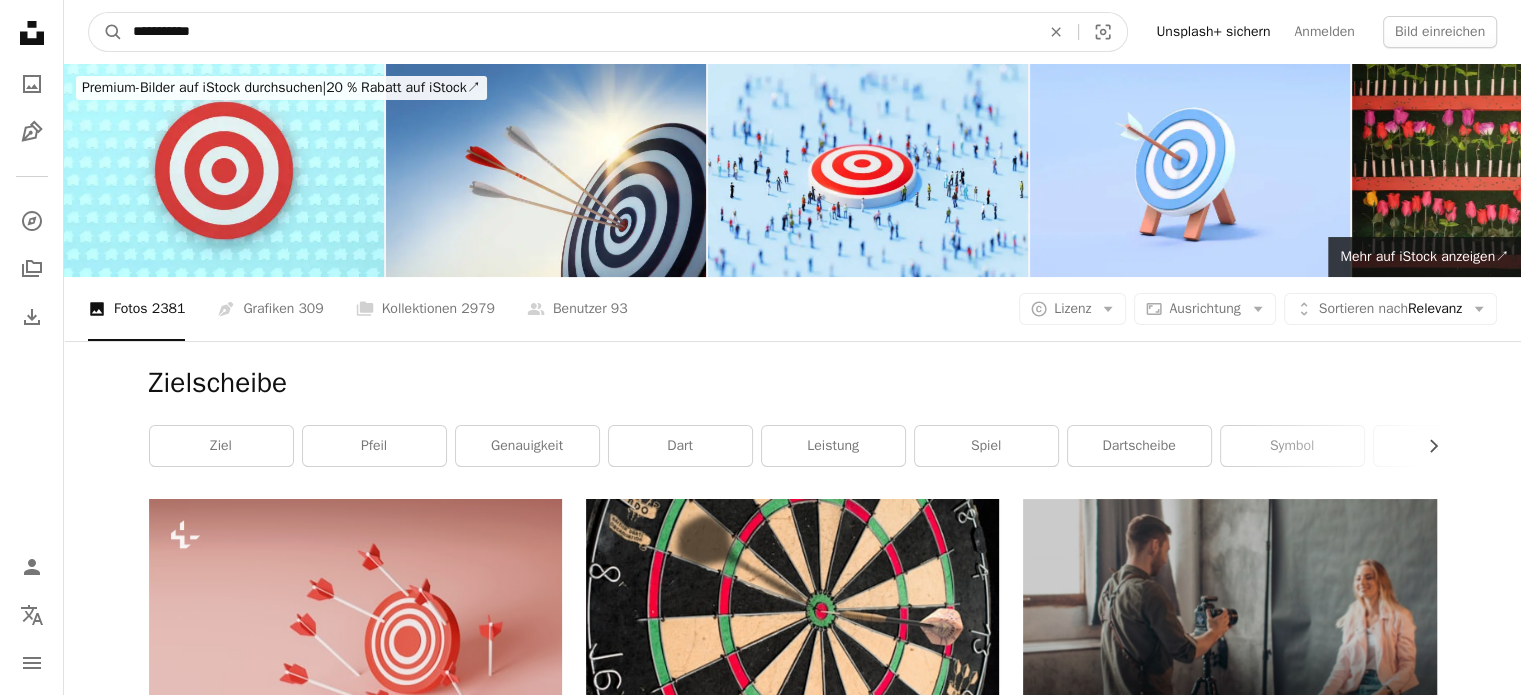 drag, startPoint x: 232, startPoint y: 33, endPoint x: 123, endPoint y: 19, distance: 109.89541 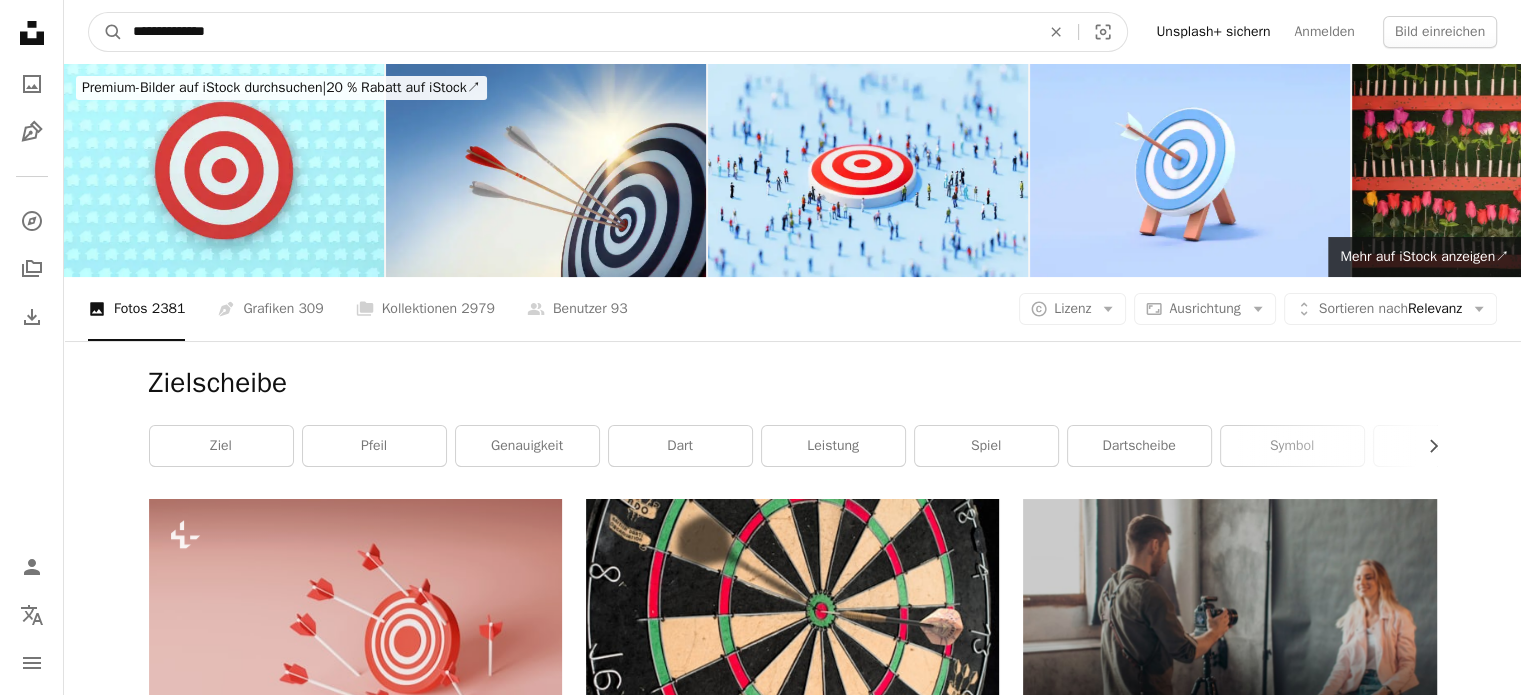 type on "**********" 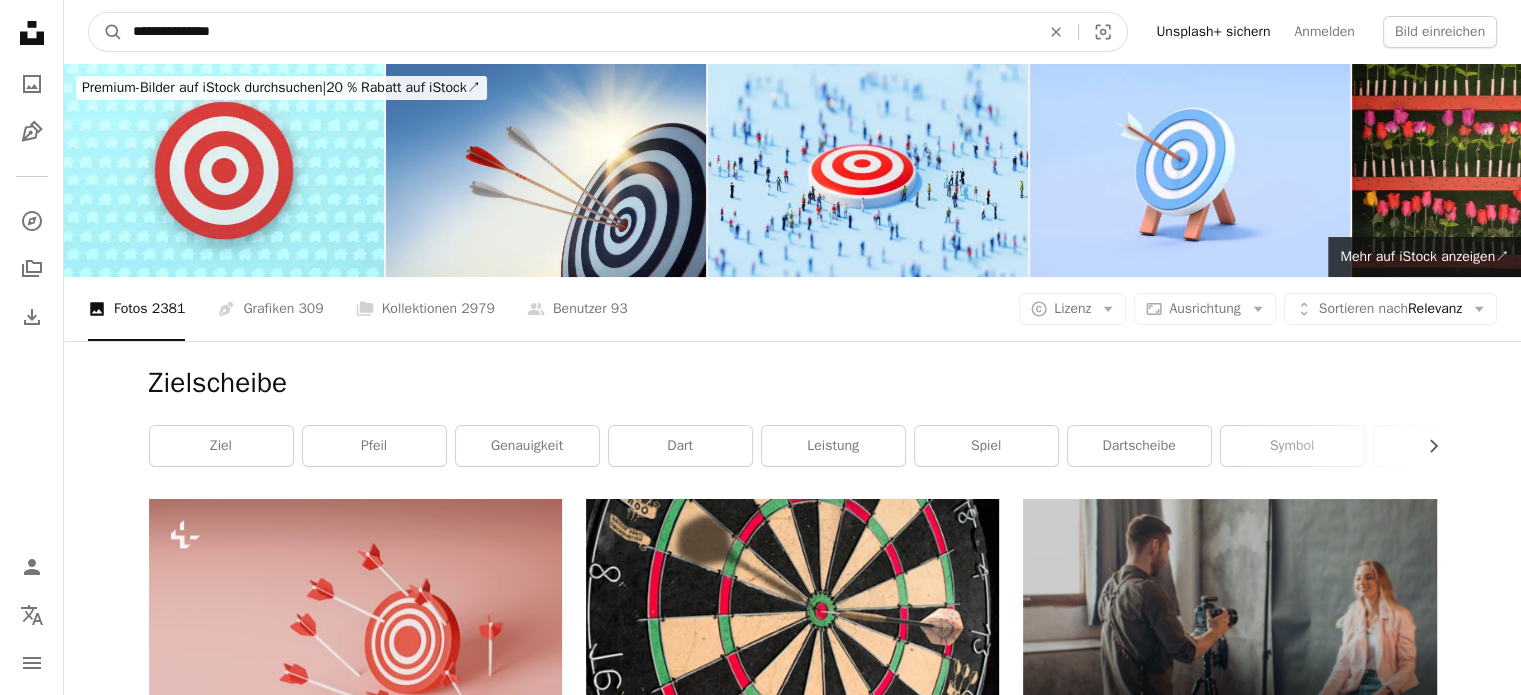 click on "A magnifying glass" at bounding box center (106, 32) 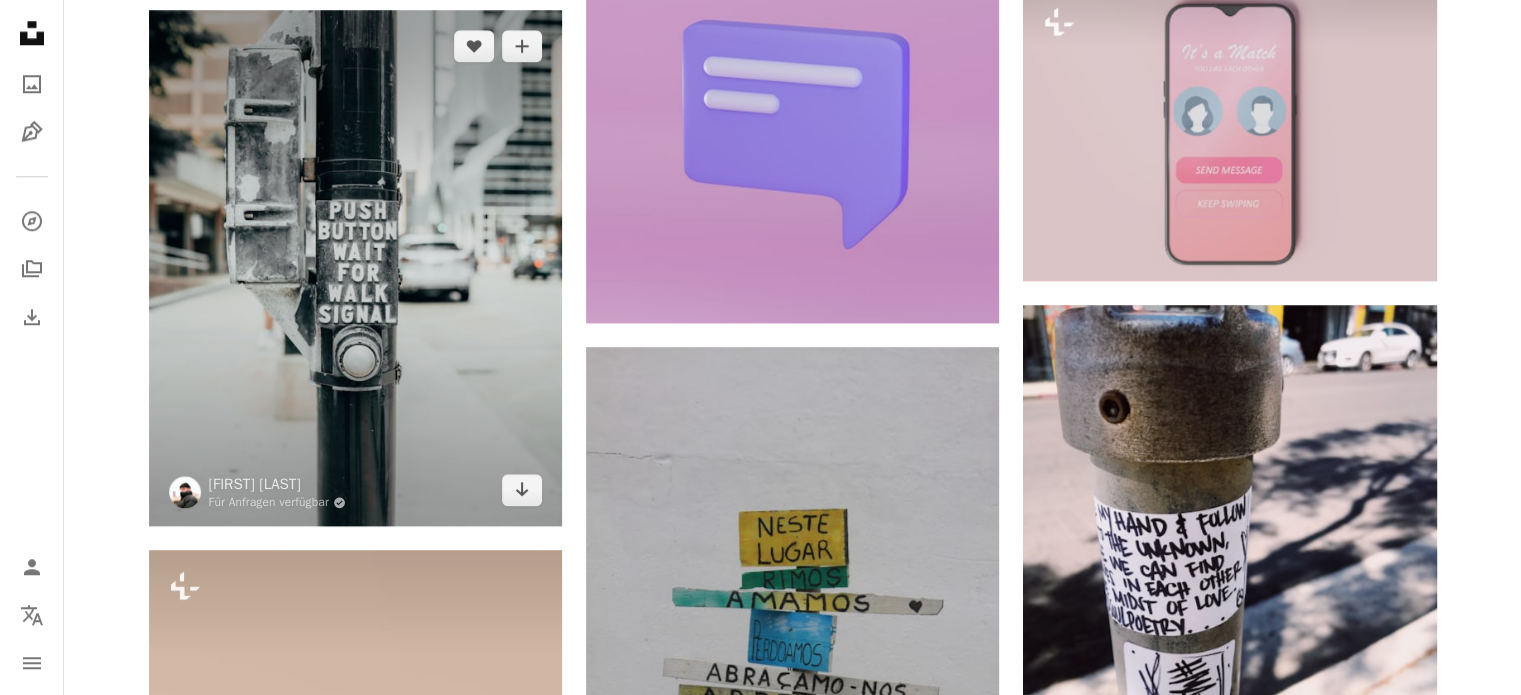 scroll, scrollTop: 1900, scrollLeft: 0, axis: vertical 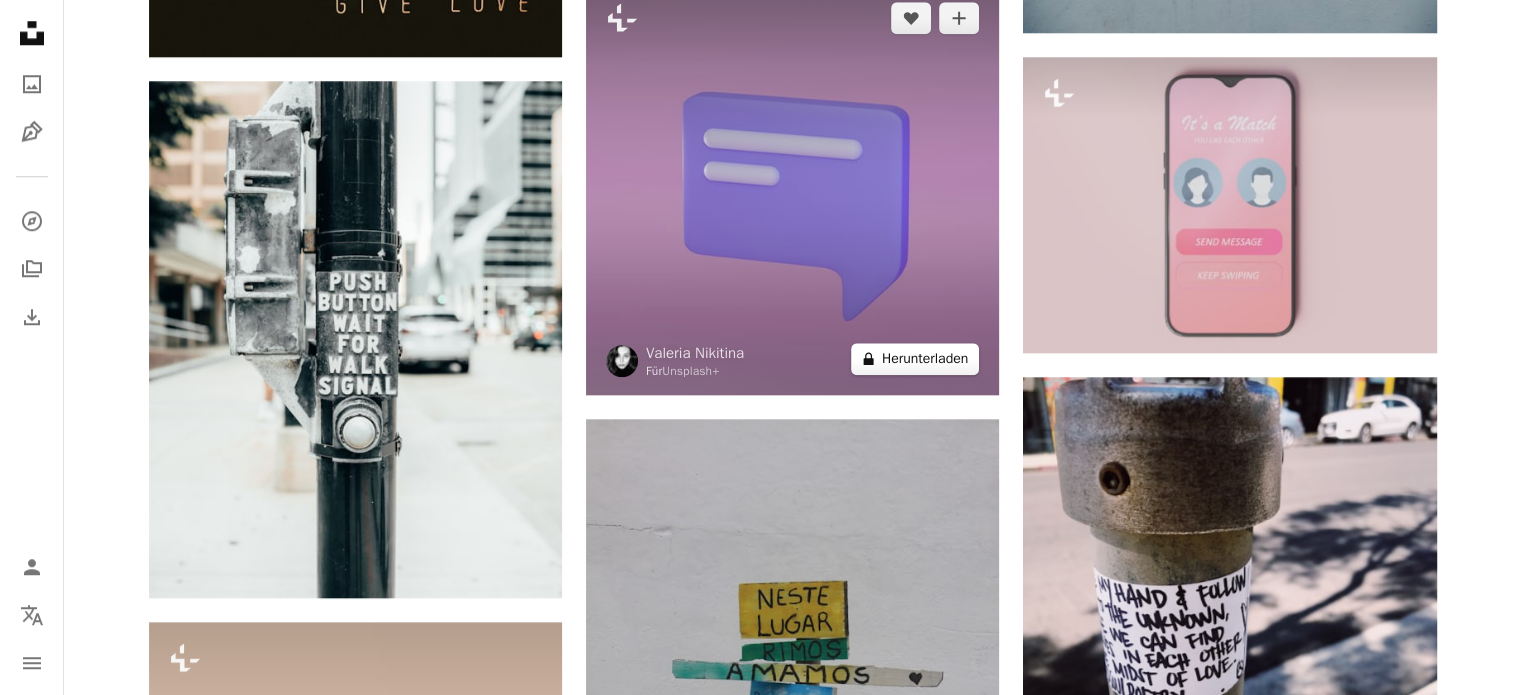 click on "A lock Herunterladen" at bounding box center [915, 359] 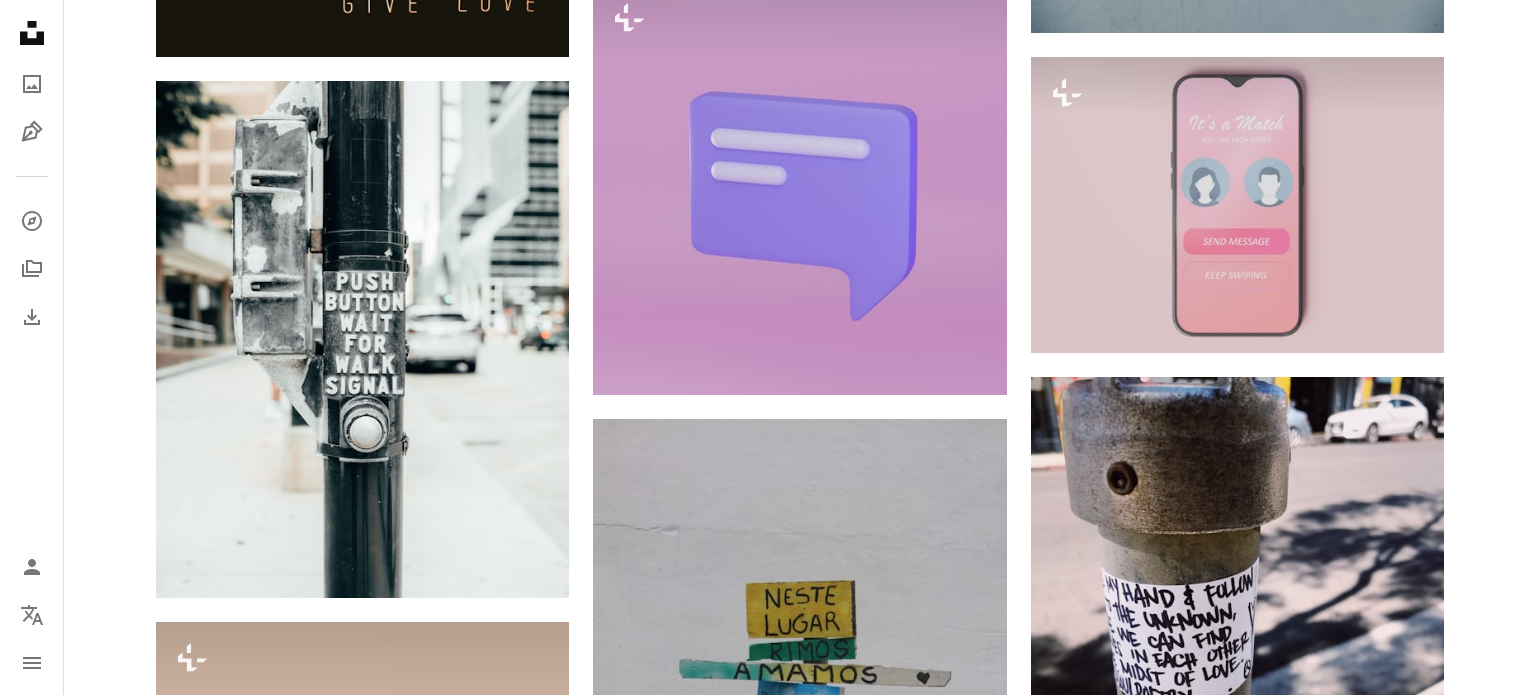 click on "An X shape Gebrauchsfertige Premium-Bilder. Profitieren Sie von unbegrenztem Zugang. A plus sign Monatlich neue Inhalte nur für Mitglieder A plus sign Beliebig viele lizenzfreie Downloads A plus sign Grafiken  Neu A plus sign Verbesserter Rechtsschutz jährlich 62 %  Rabatt monatlich 16 €   6 € EUR pro Monat * Unsplash+  sichern * Bei Zahlung pro Jahr, im Voraus in Rechnung gestellt  72 € Zuzüglich der jeweiligen MwSt. Automatische Erneuerung. Sie können jederzeit kündigen." at bounding box center [768, 3103] 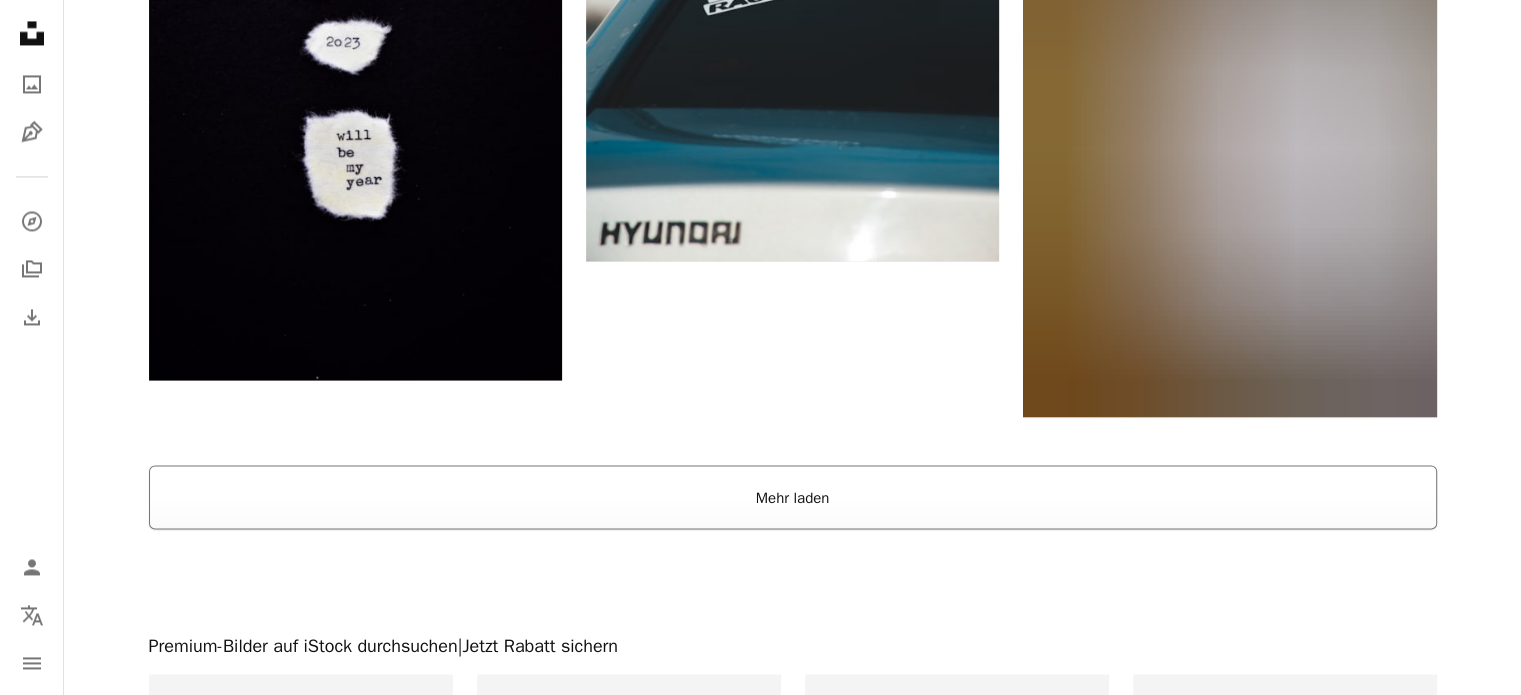 scroll, scrollTop: 3400, scrollLeft: 0, axis: vertical 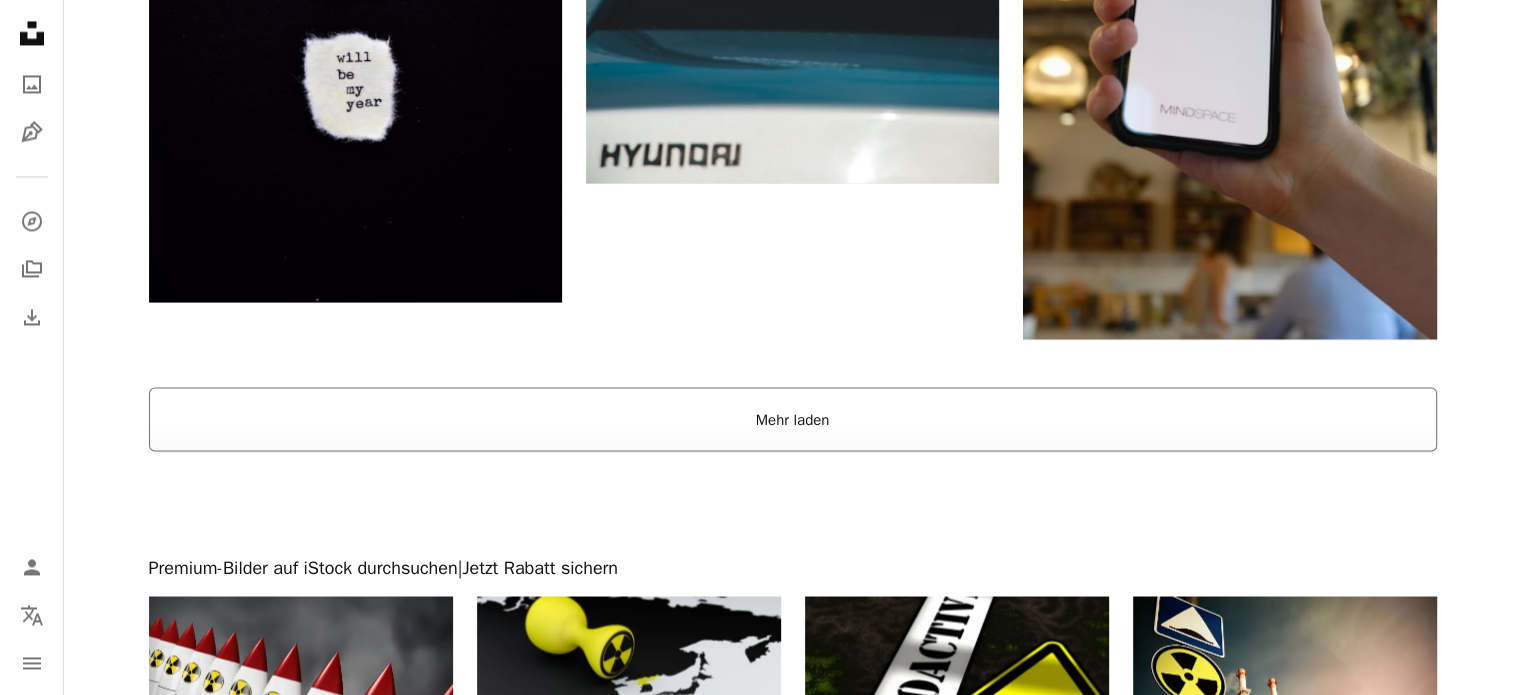 click on "Mehr laden" at bounding box center [793, 419] 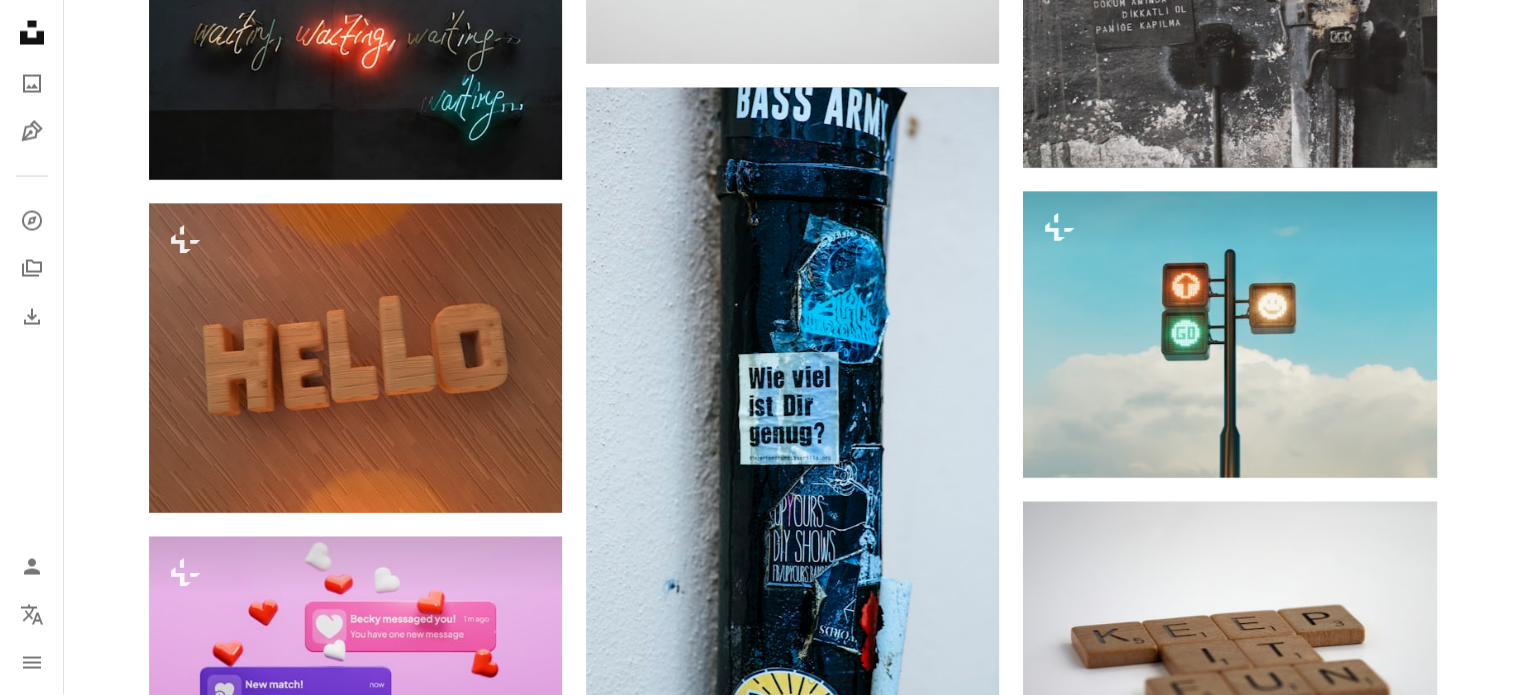 scroll, scrollTop: 11700, scrollLeft: 0, axis: vertical 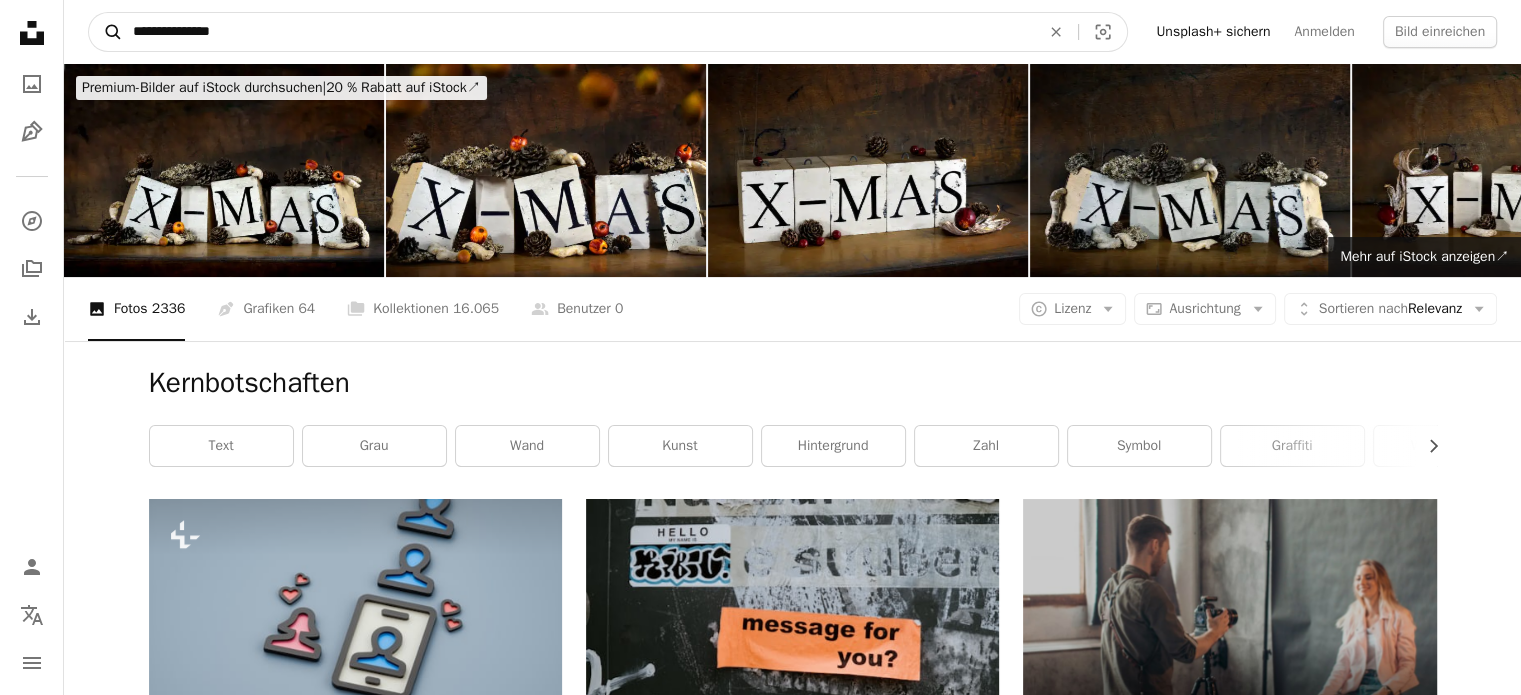 drag, startPoint x: 244, startPoint y: 29, endPoint x: 120, endPoint y: 27, distance: 124.01613 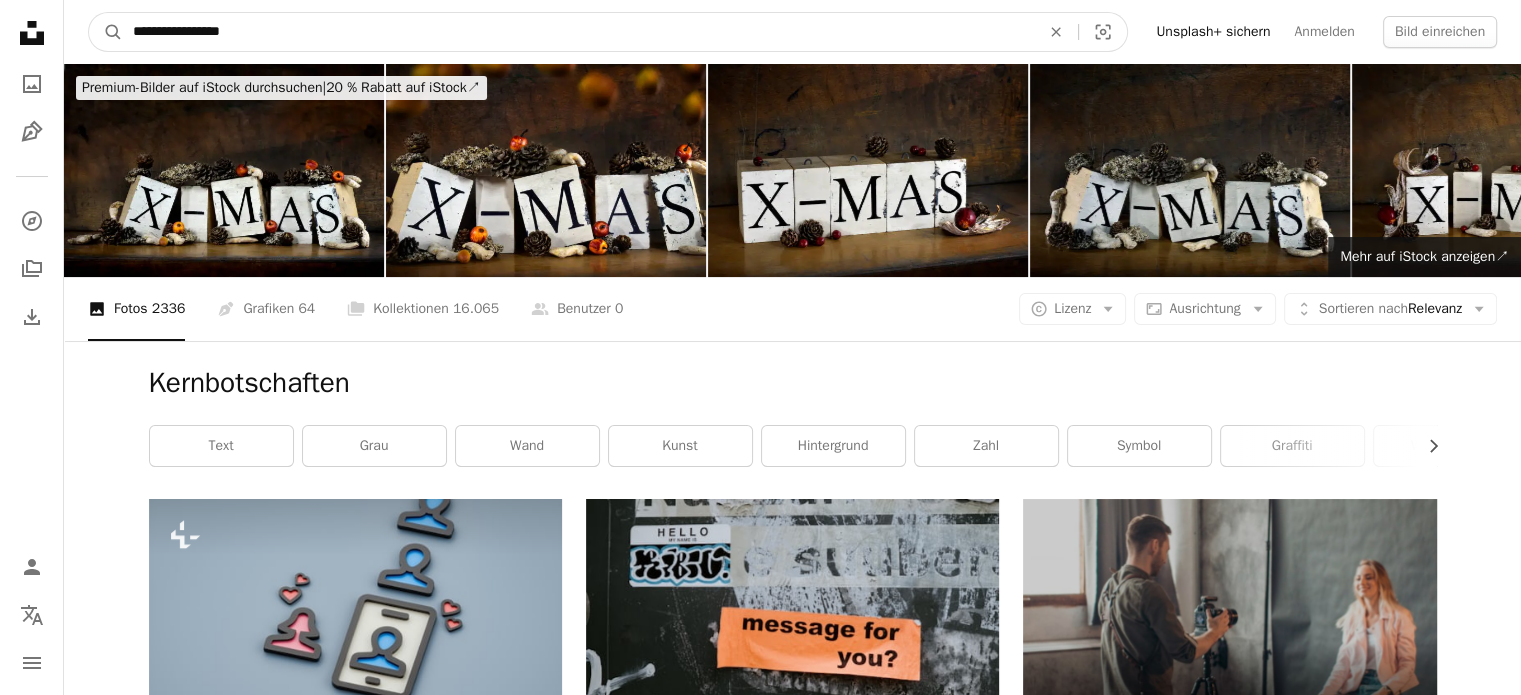 type on "**********" 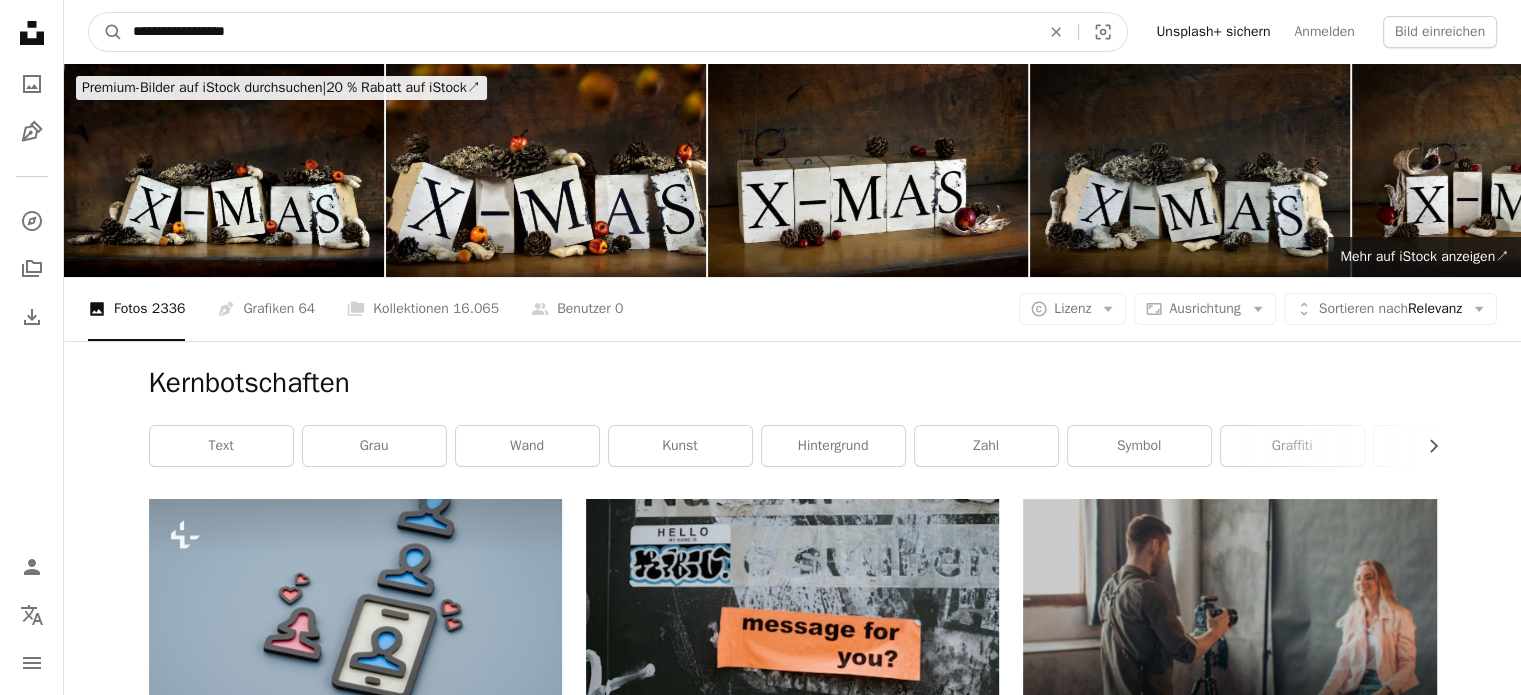 click on "A magnifying glass" at bounding box center [106, 32] 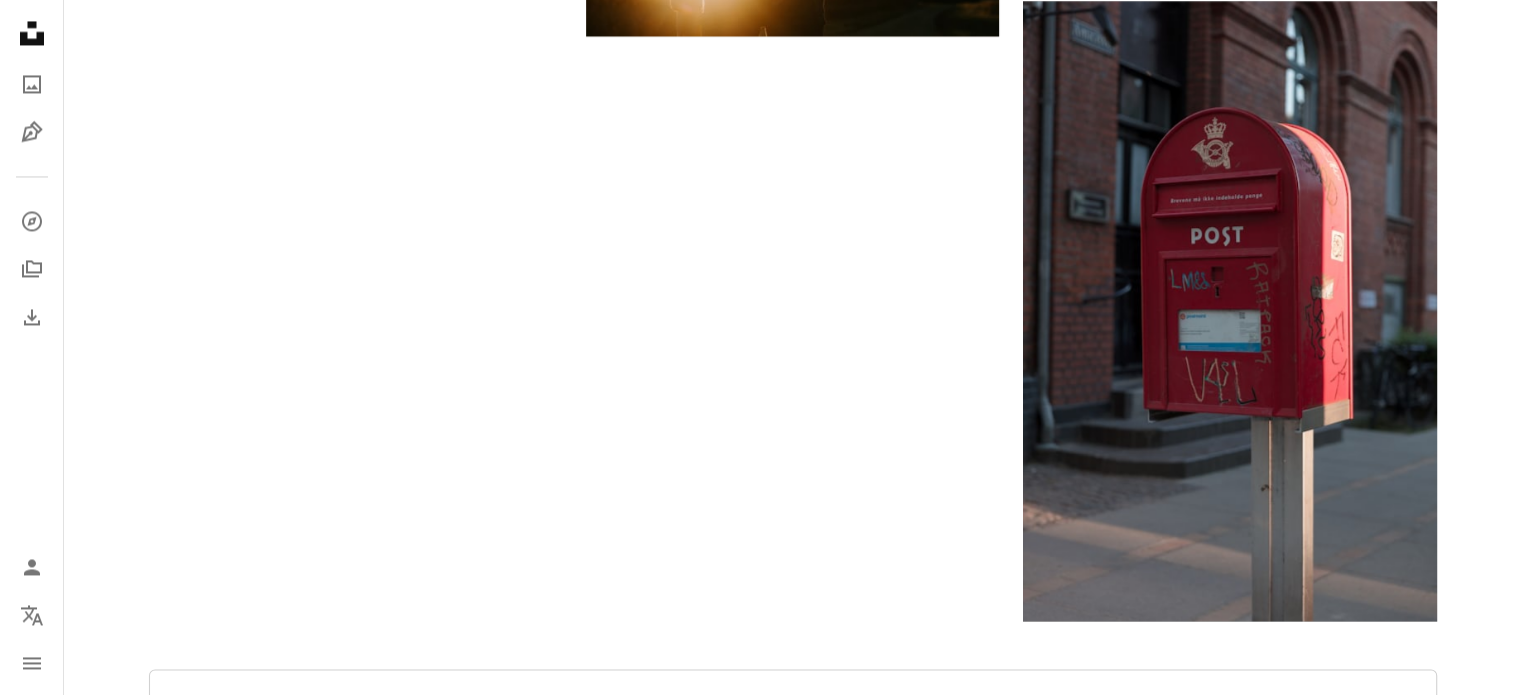scroll, scrollTop: 3800, scrollLeft: 0, axis: vertical 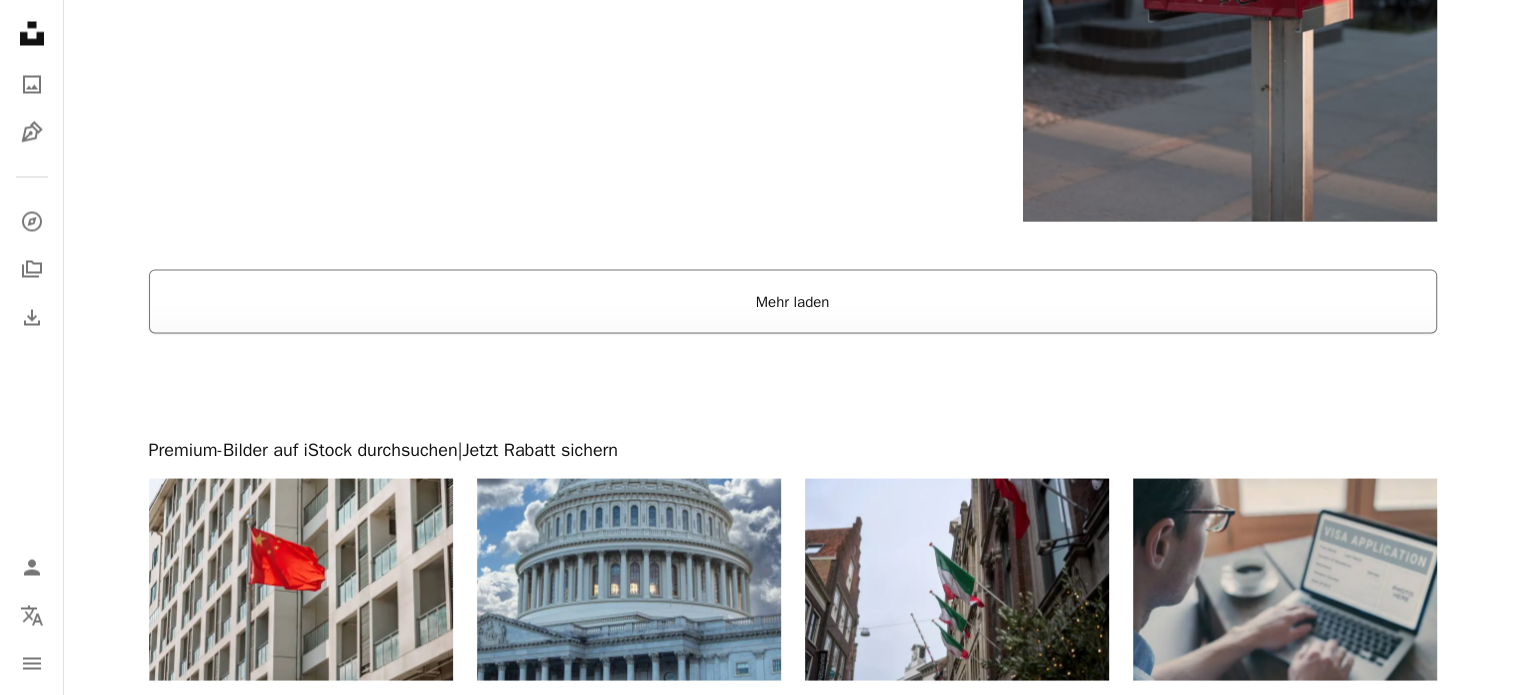 click on "Mehr laden" at bounding box center [793, 301] 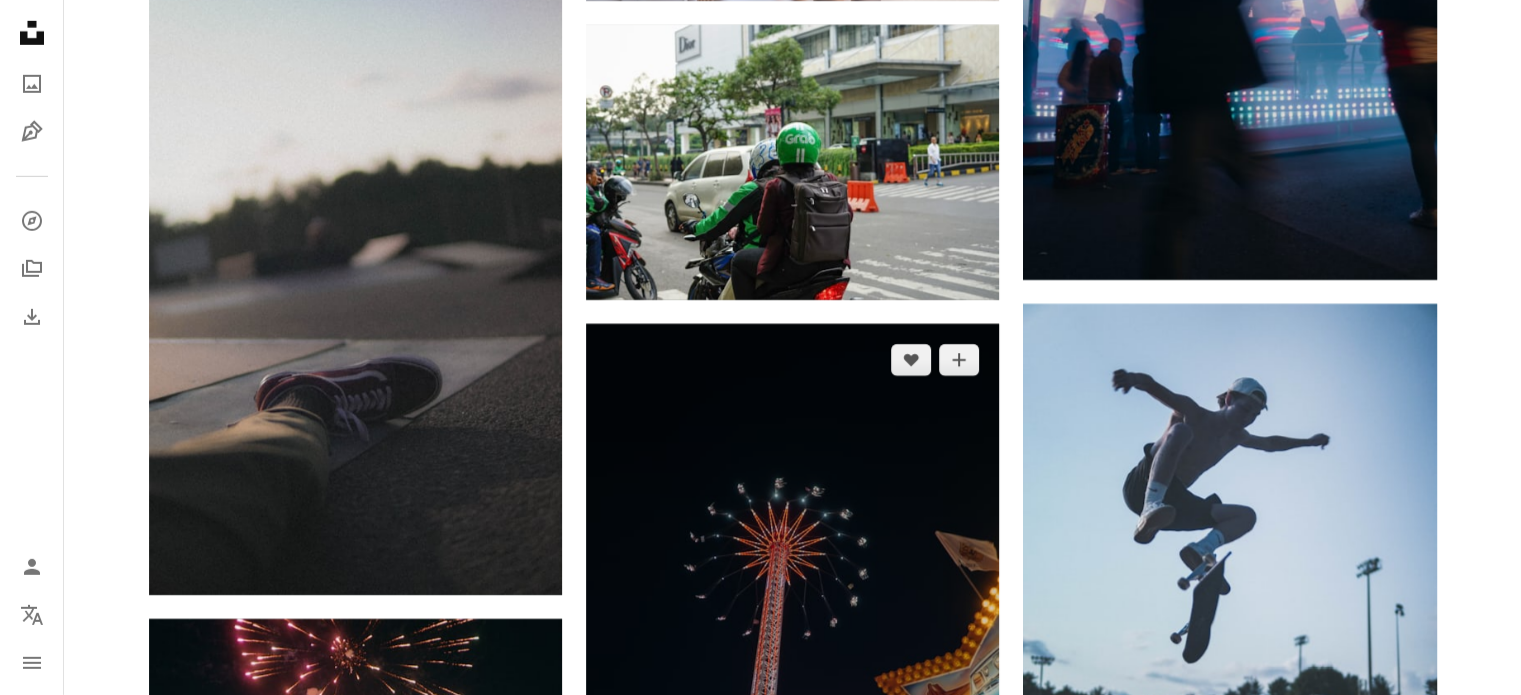 scroll, scrollTop: 14000, scrollLeft: 0, axis: vertical 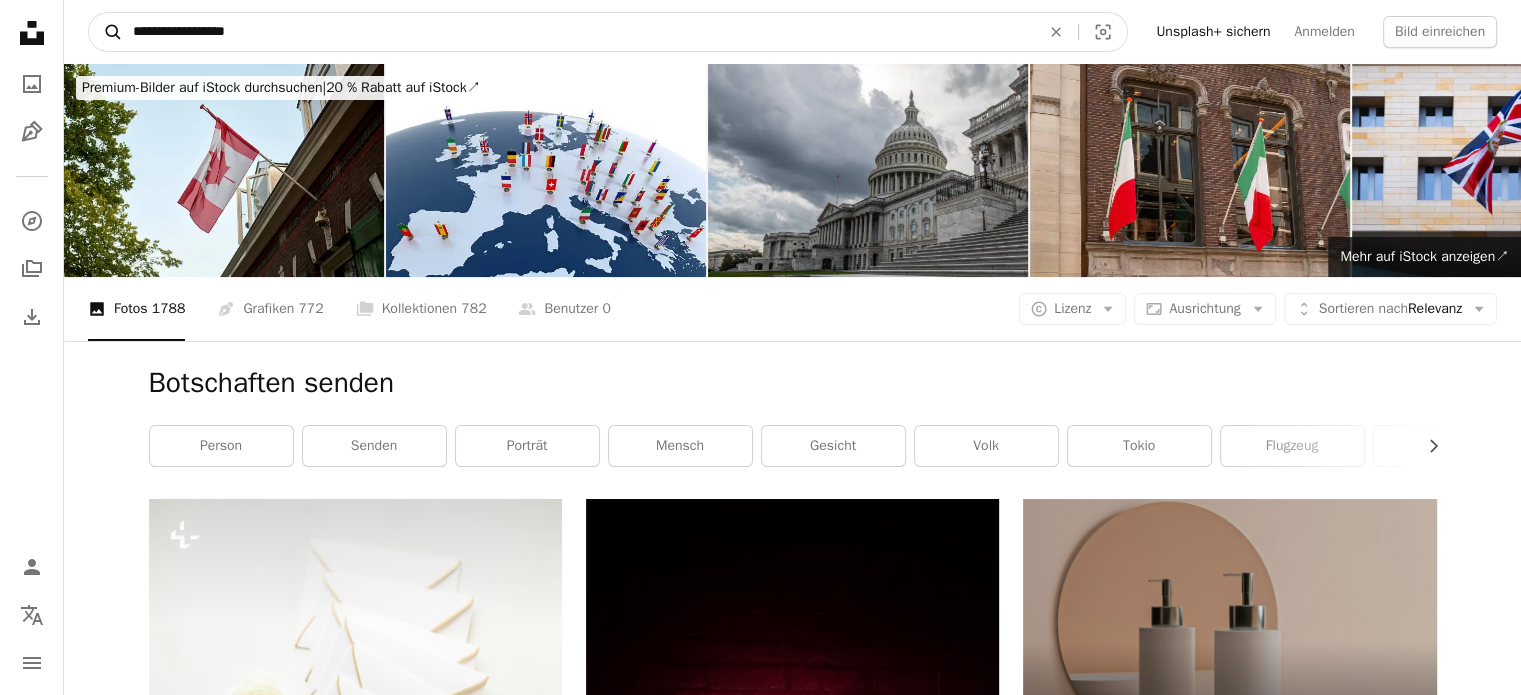 drag, startPoint x: 303, startPoint y: 28, endPoint x: 106, endPoint y: 14, distance: 197.49684 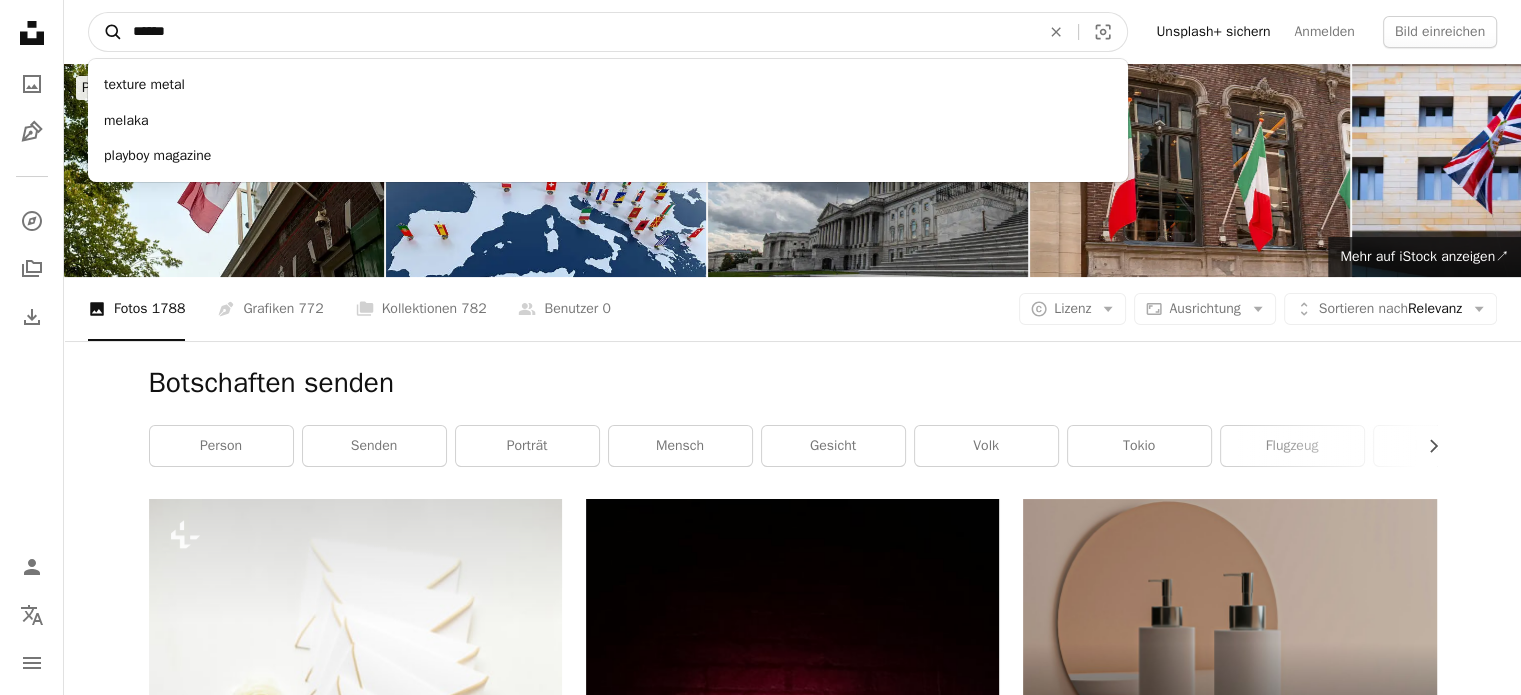 type on "*******" 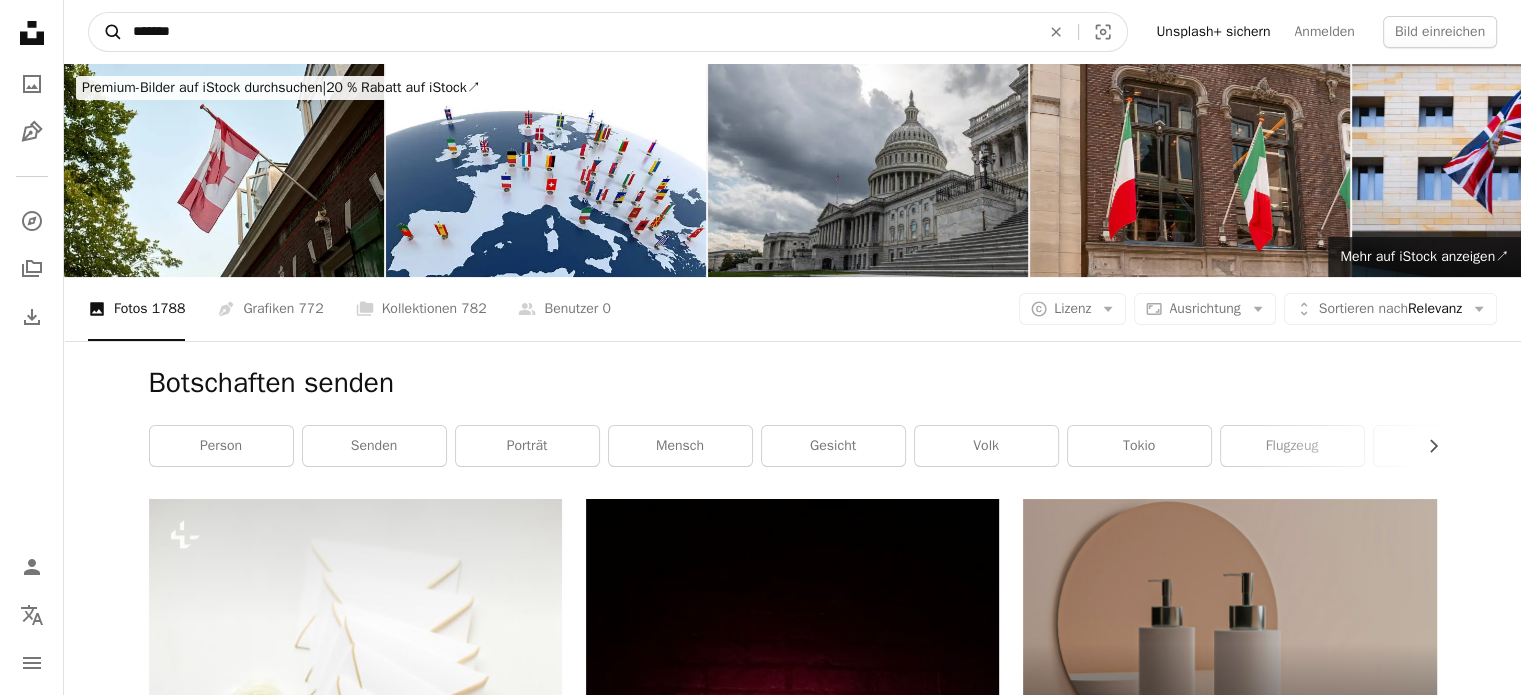 click on "A magnifying glass" at bounding box center (106, 32) 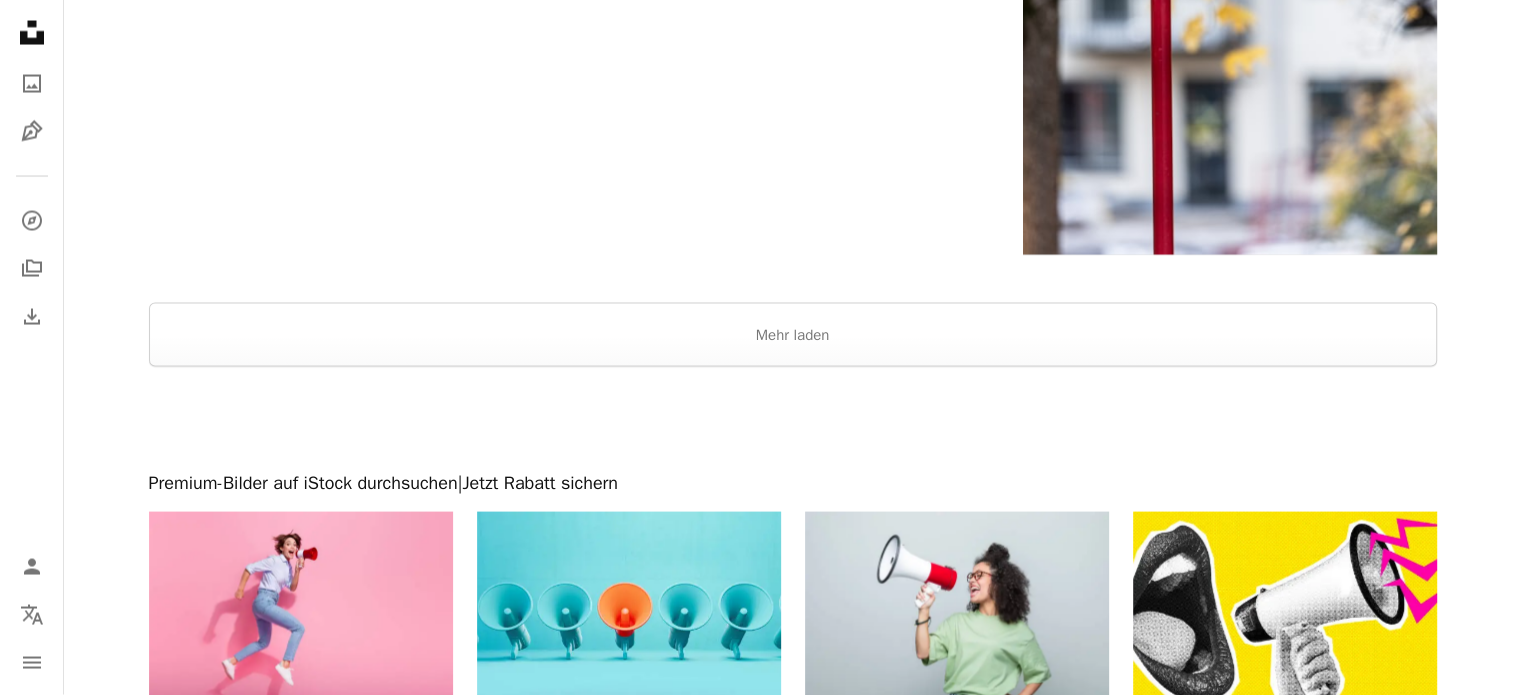 scroll, scrollTop: 4100, scrollLeft: 0, axis: vertical 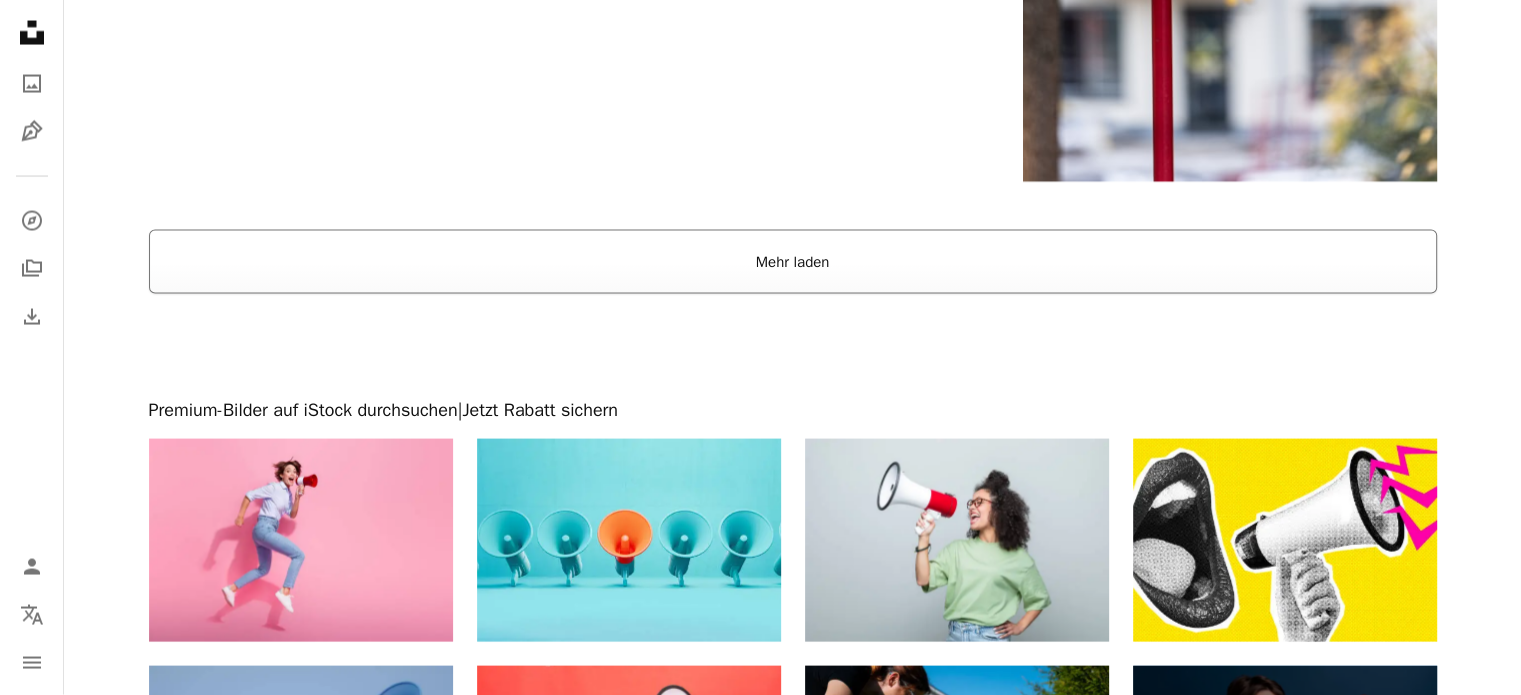 click on "Mehr laden" at bounding box center (793, 262) 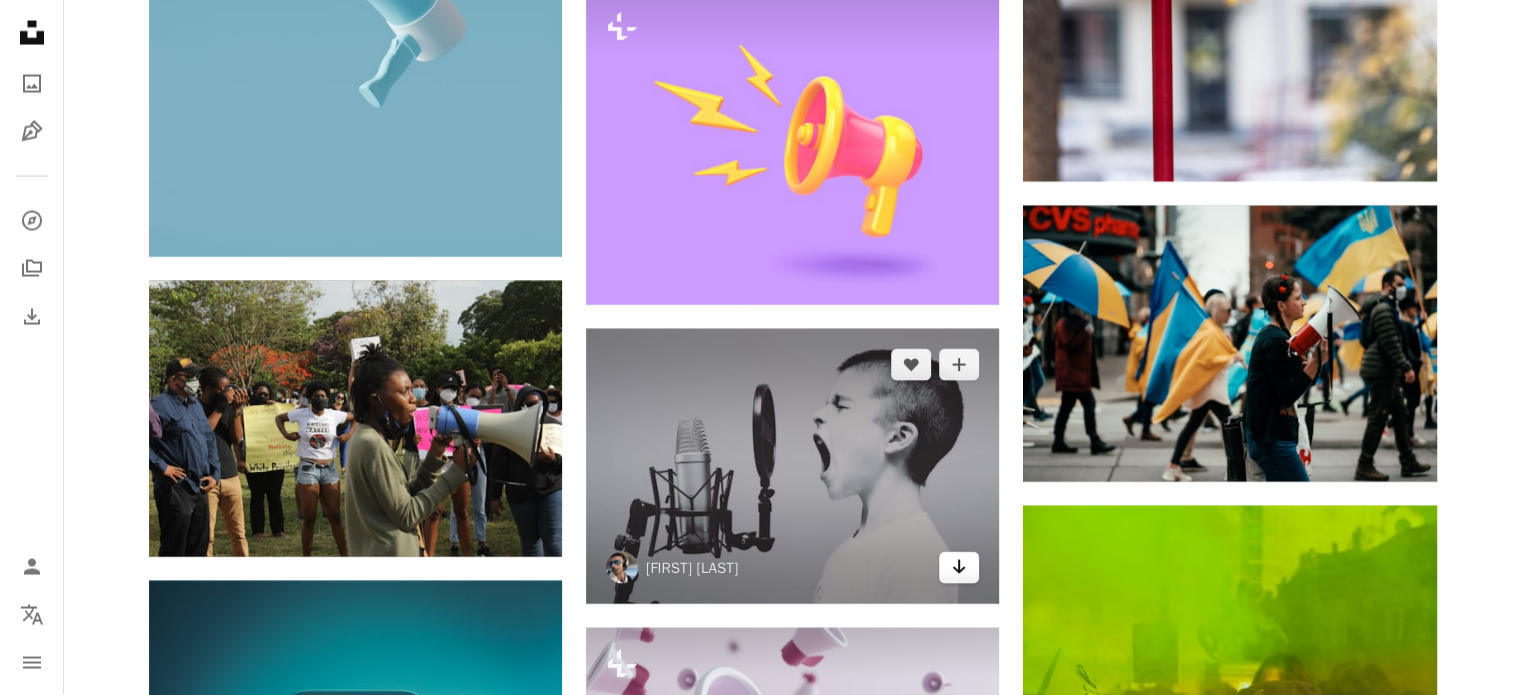 click on "Arrow pointing down" 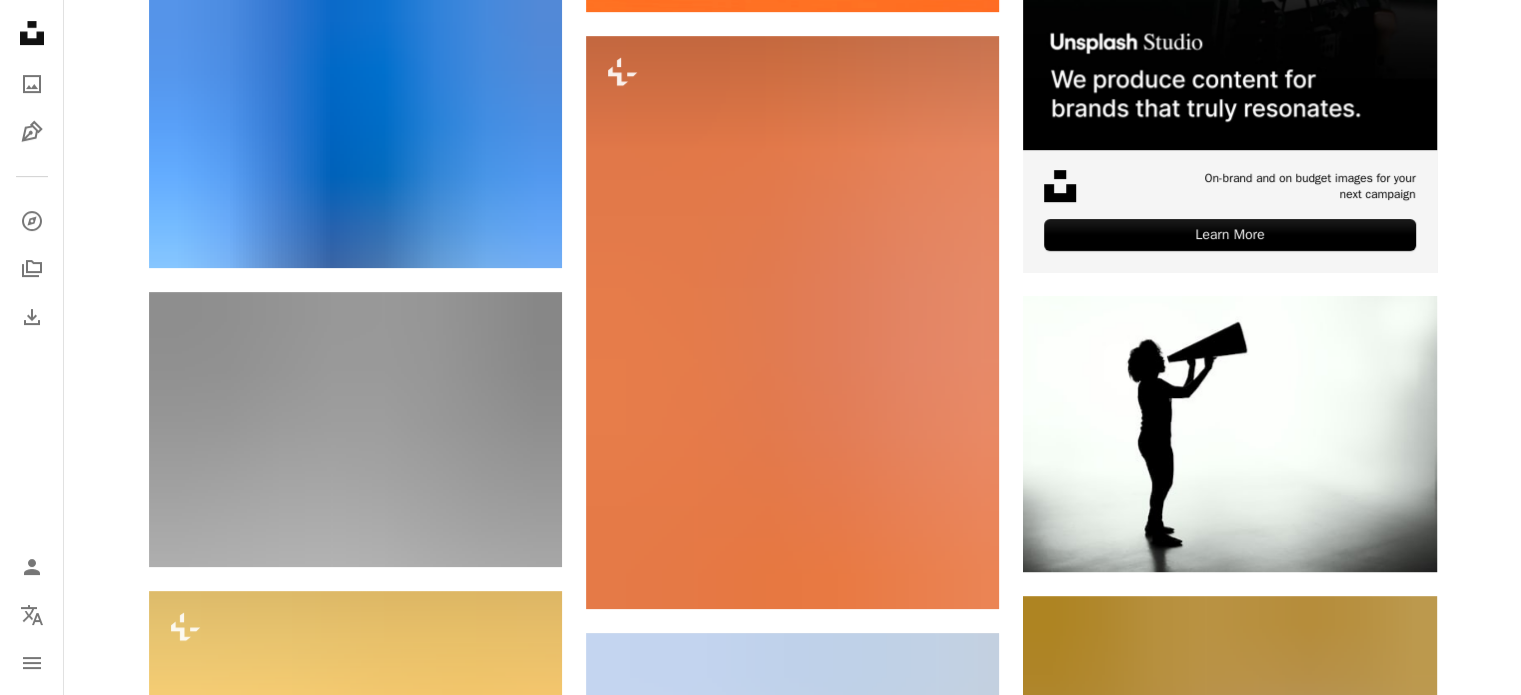 scroll, scrollTop: 0, scrollLeft: 0, axis: both 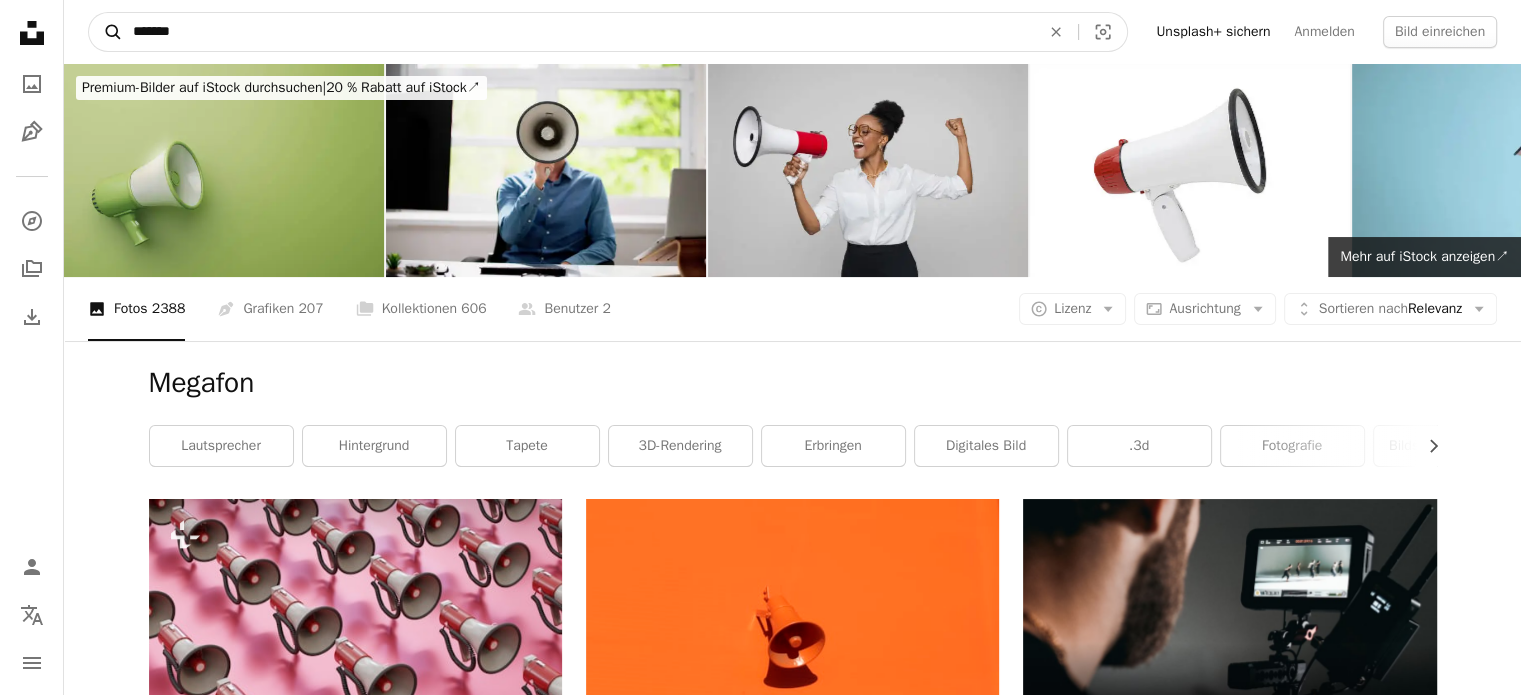 drag, startPoint x: 217, startPoint y: 22, endPoint x: 112, endPoint y: 24, distance: 105.01904 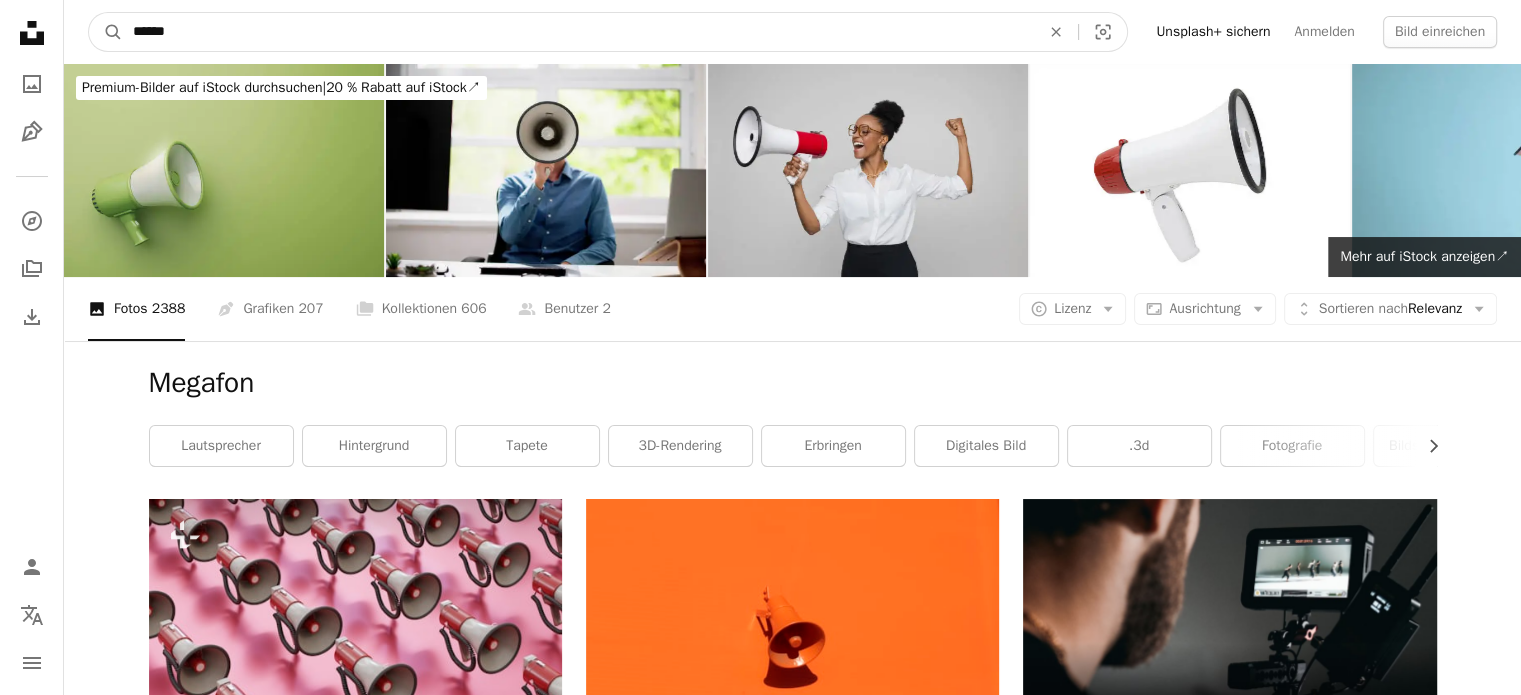 type on "******" 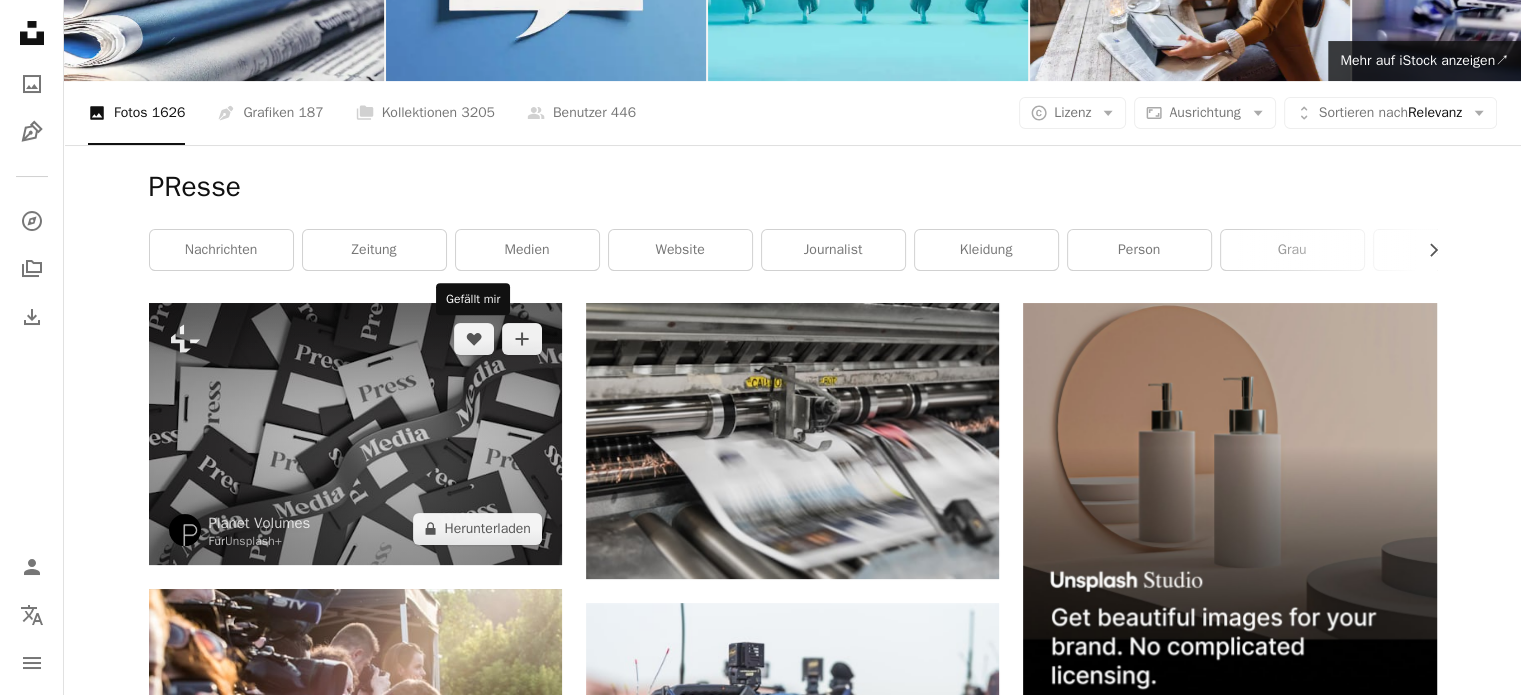 scroll, scrollTop: 200, scrollLeft: 0, axis: vertical 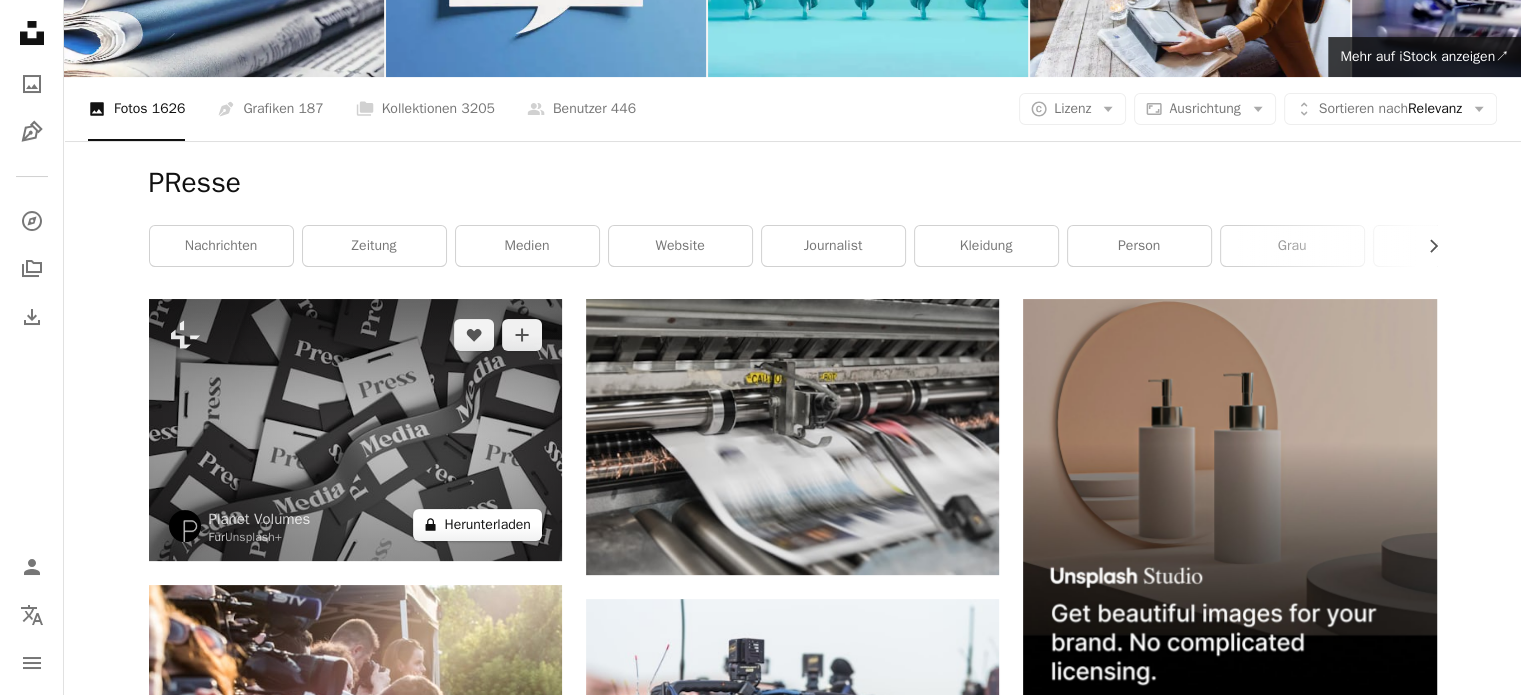 click on "A lock Herunterladen" at bounding box center [477, 525] 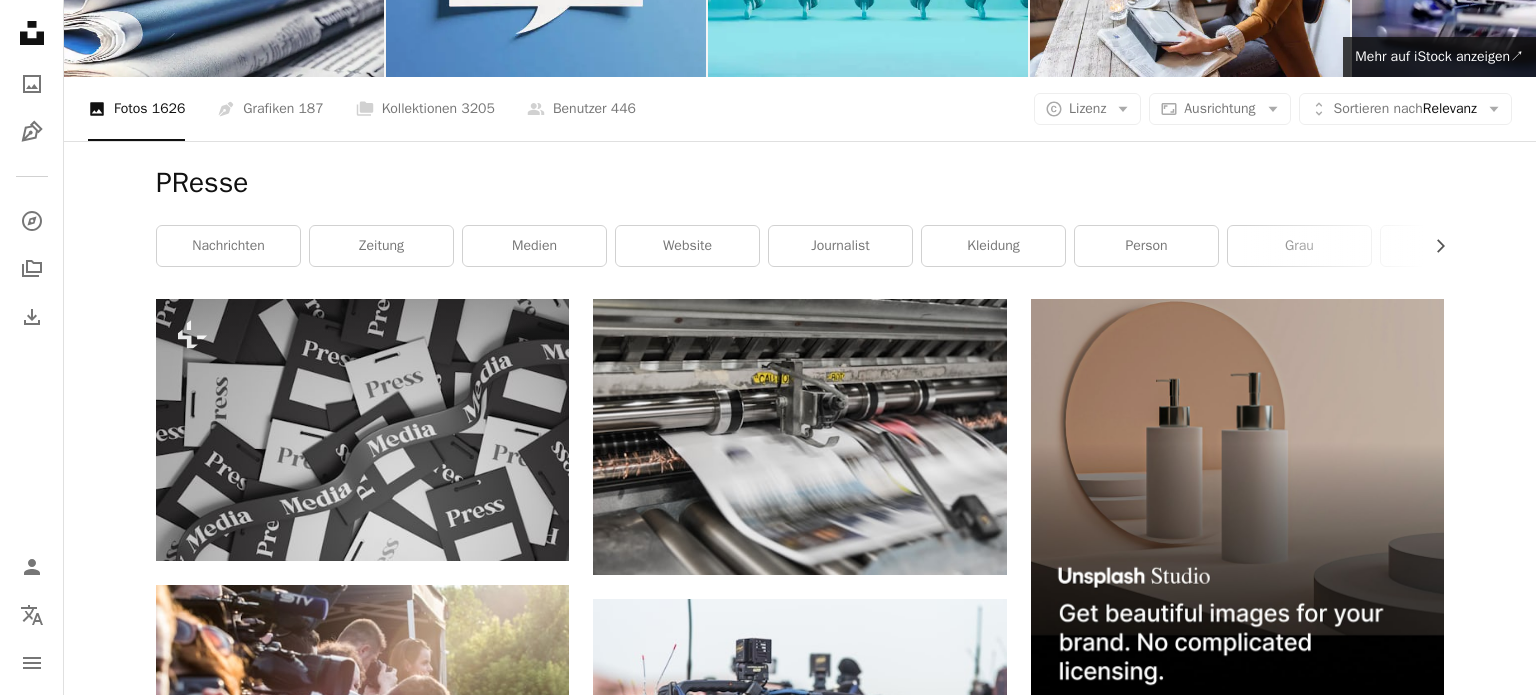 click on "An X shape Gebrauchsfertige Premium-Bilder. Profitieren Sie von unbegrenztem Zugang. A plus sign Monatlich neue Inhalte nur für Mitglieder A plus sign Beliebig viele lizenzfreie Downloads A plus sign Grafiken  Neu A plus sign Verbesserter Rechtsschutz jährlich 62 %  Rabatt monatlich 16 €   6 € EUR pro Monat * Unsplash+  sichern * Bei Zahlung pro Jahr, im Voraus in Rechnung gestellt  72 € Zuzüglich der jeweiligen MwSt. Automatische Erneuerung. Sie können jederzeit kündigen." at bounding box center [768, 4516] 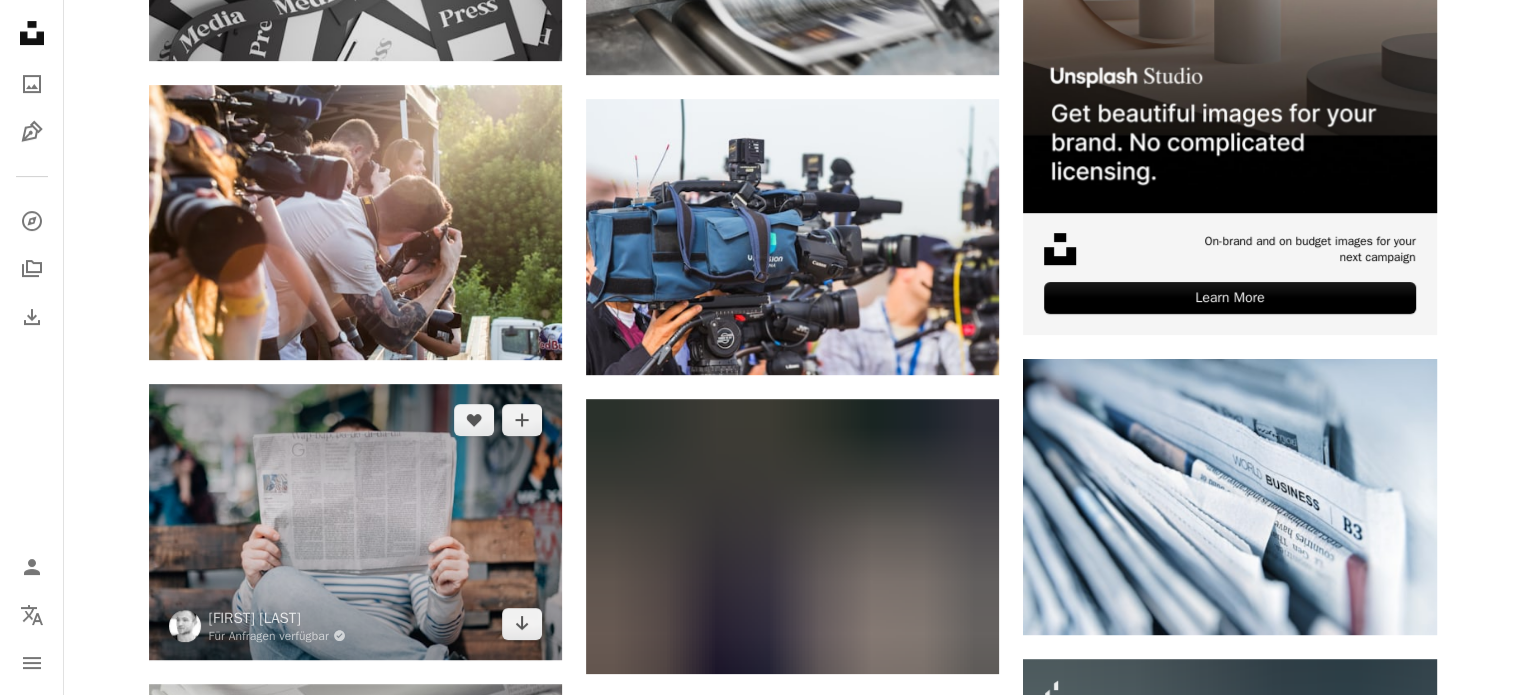 scroll, scrollTop: 400, scrollLeft: 0, axis: vertical 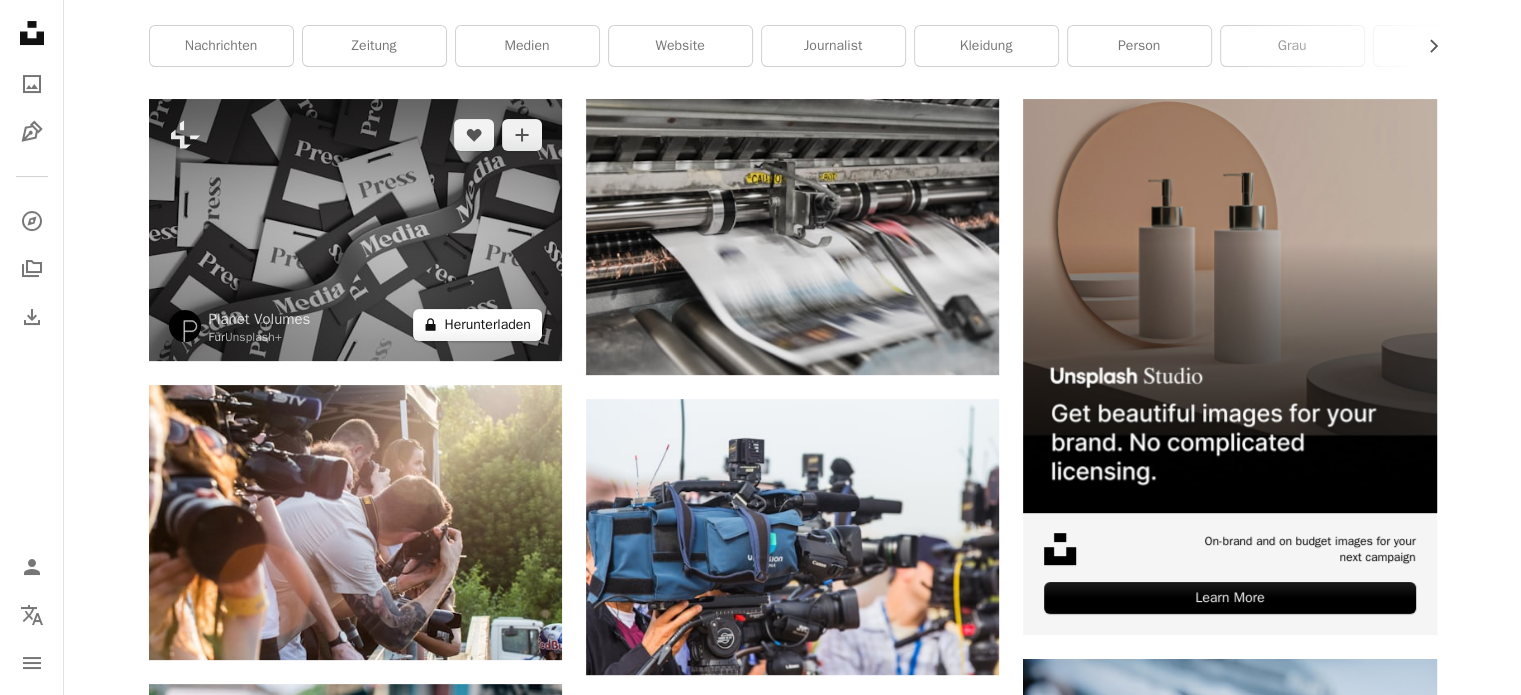 click on "A lock Herunterladen" at bounding box center [477, 325] 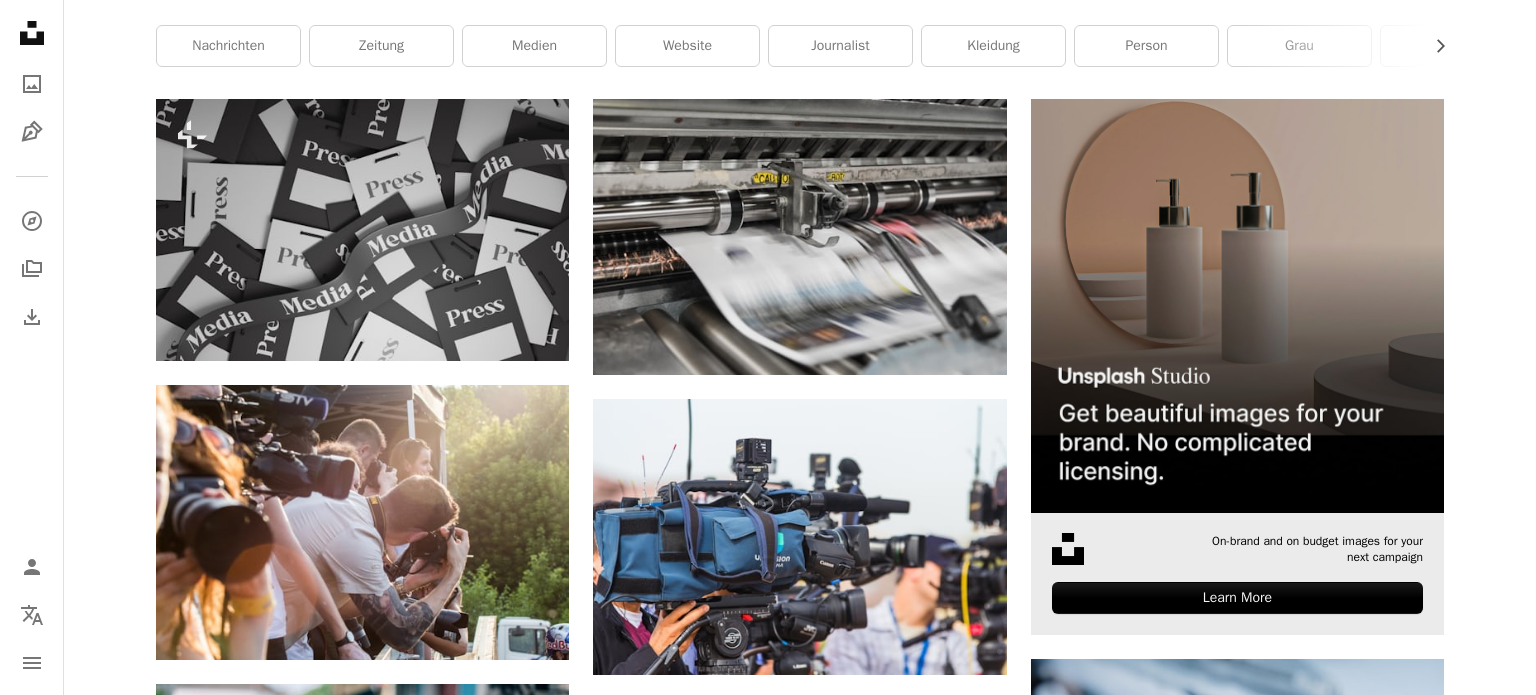 click on "An X shape Gebrauchsfertige Premium-Bilder. Profitieren Sie von unbegrenztem Zugang. A plus sign Monatlich neue Inhalte nur für Mitglieder A plus sign Beliebig viele lizenzfreie Downloads A plus sign Grafiken  Neu A plus sign Verbesserter Rechtsschutz jährlich 62 %  Rabatt monatlich 16 €   6 € EUR pro Monat * Unsplash+  sichern * Bei Zahlung pro Jahr, im Voraus in Rechnung gestellt  72 € Zuzüglich der jeweiligen MwSt. Automatische Erneuerung. Sie können jederzeit kündigen." at bounding box center (768, 4316) 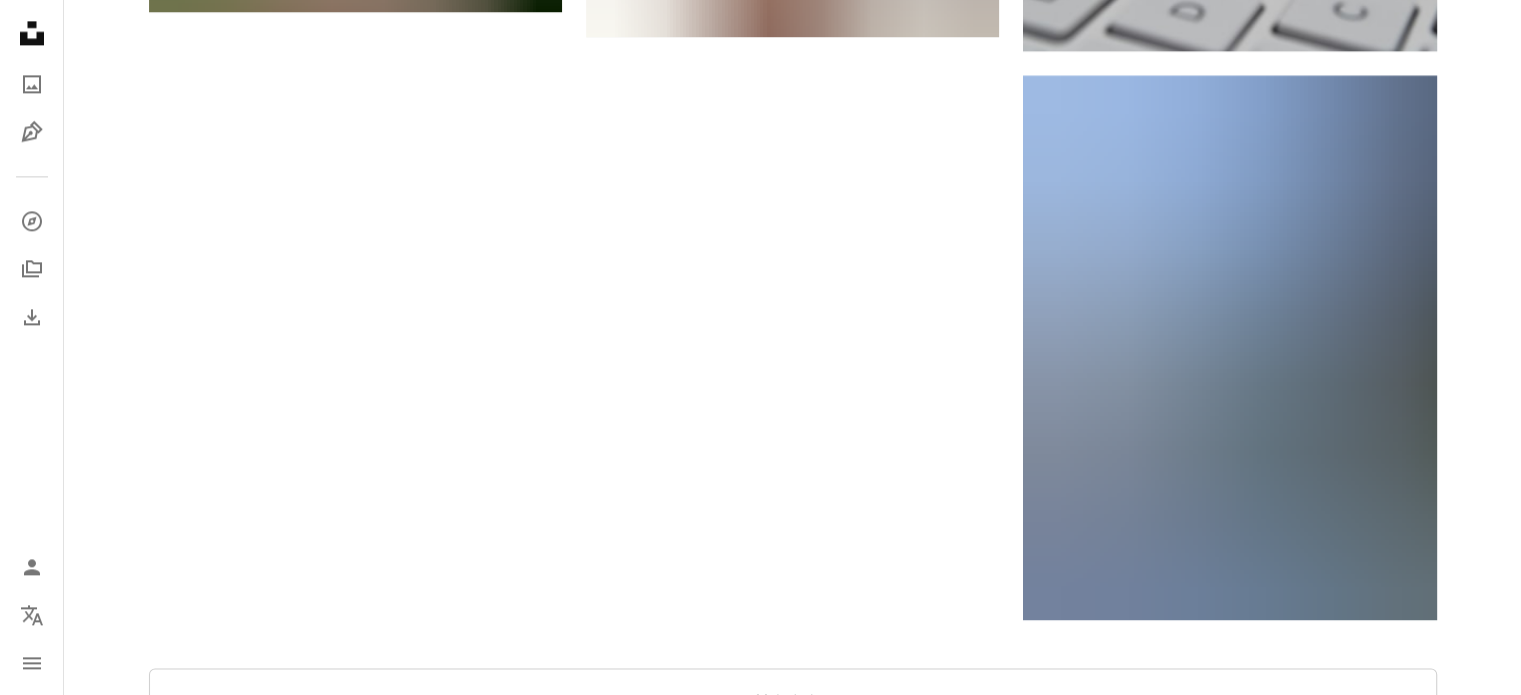 scroll, scrollTop: 3000, scrollLeft: 0, axis: vertical 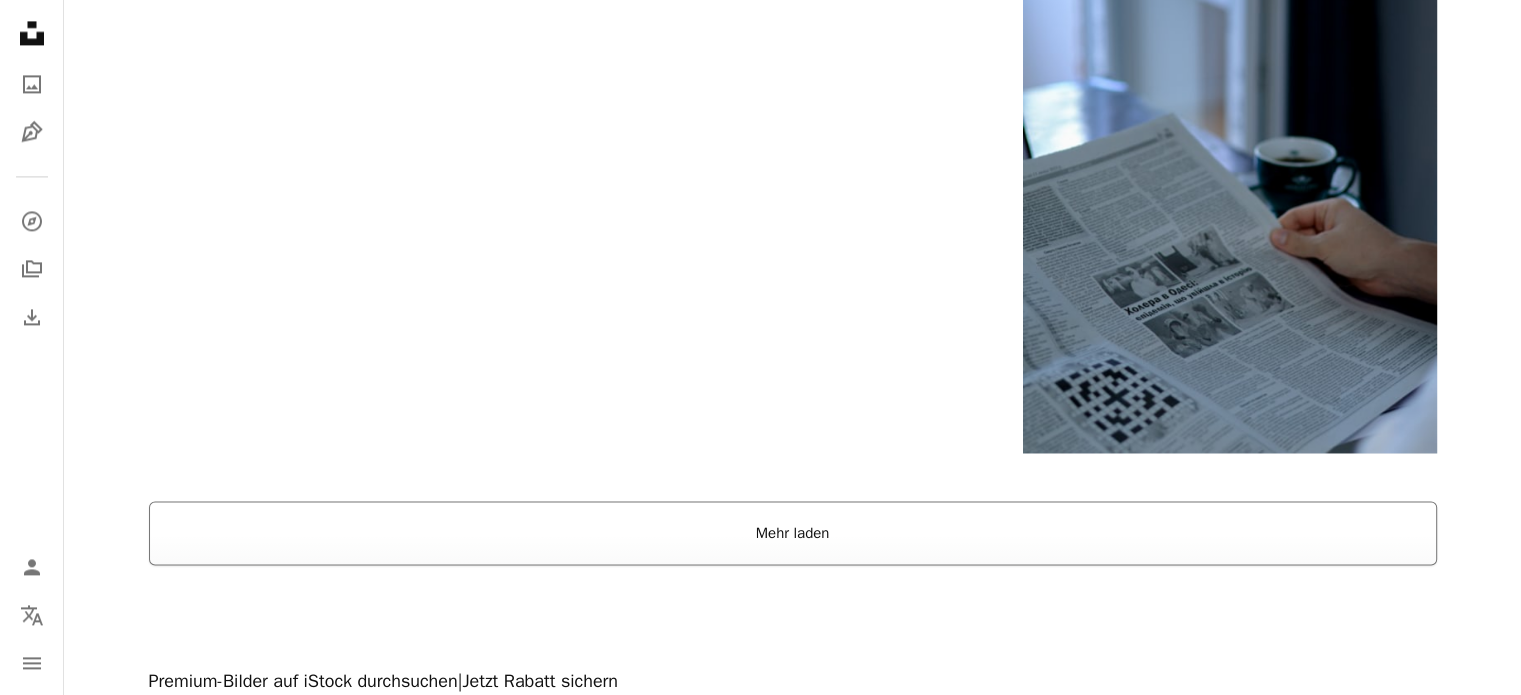 click on "Mehr laden" at bounding box center [793, 533] 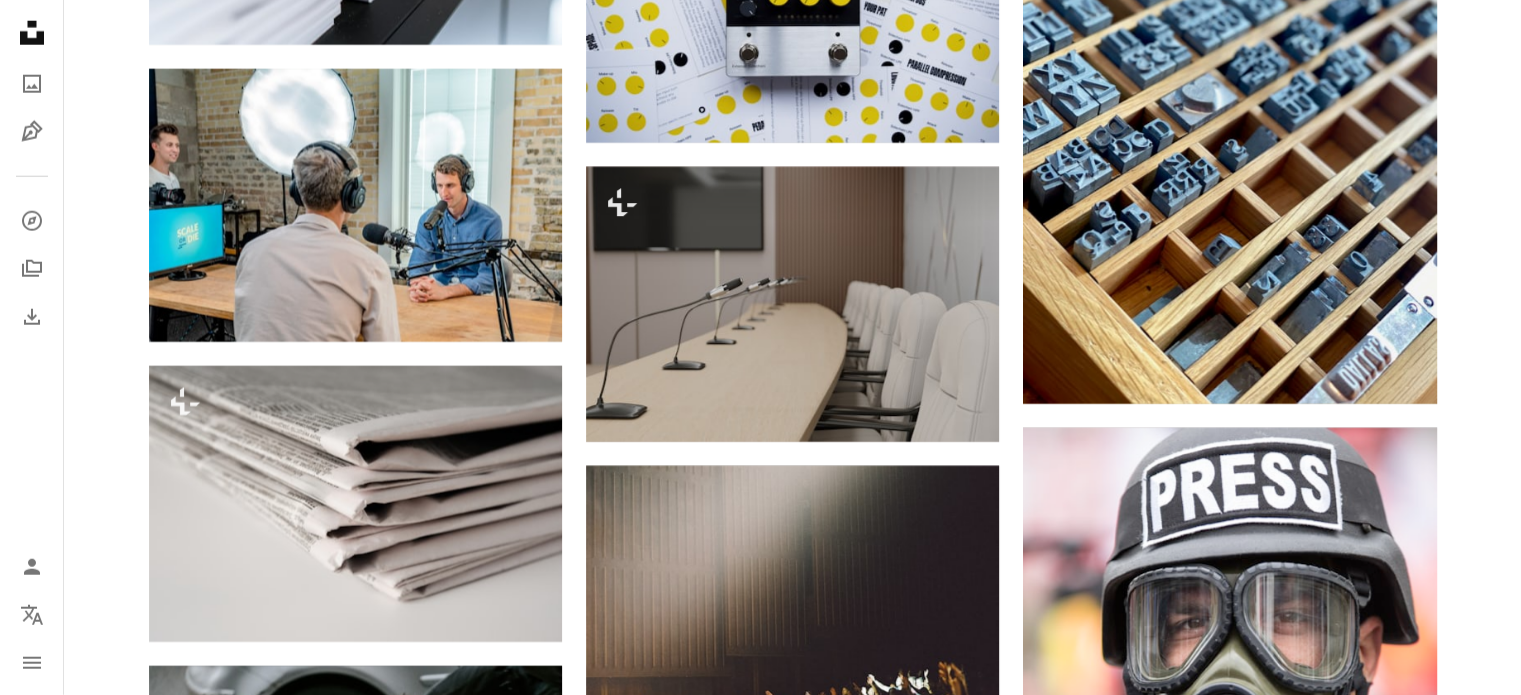 scroll, scrollTop: 5500, scrollLeft: 0, axis: vertical 